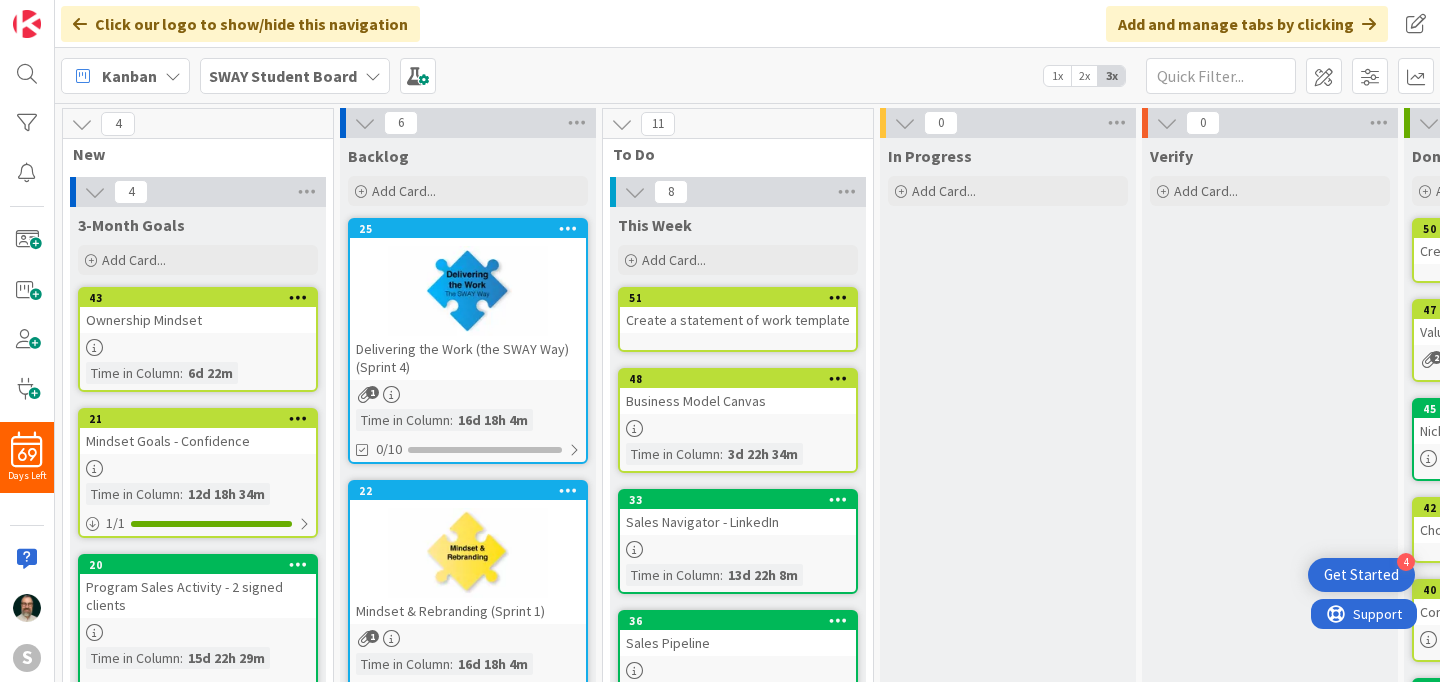 scroll, scrollTop: 0, scrollLeft: 0, axis: both 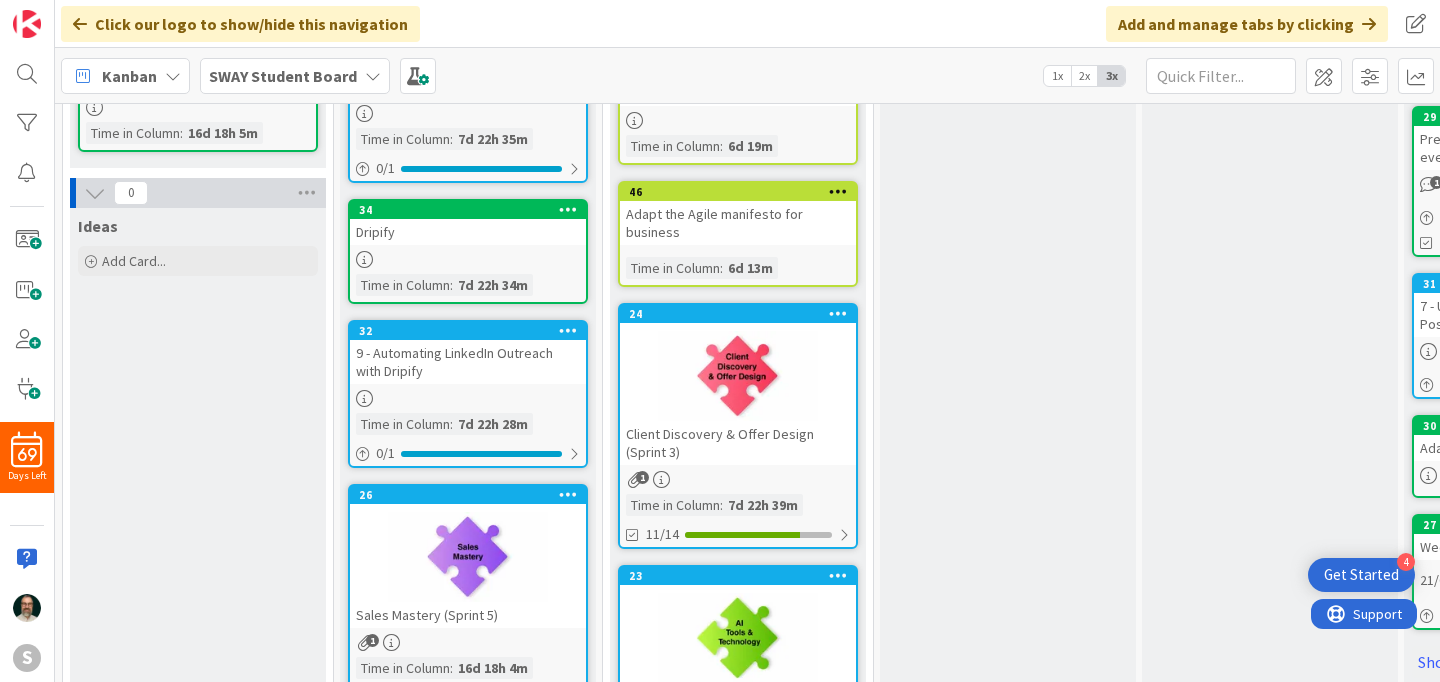 click at bounding box center (738, 376) 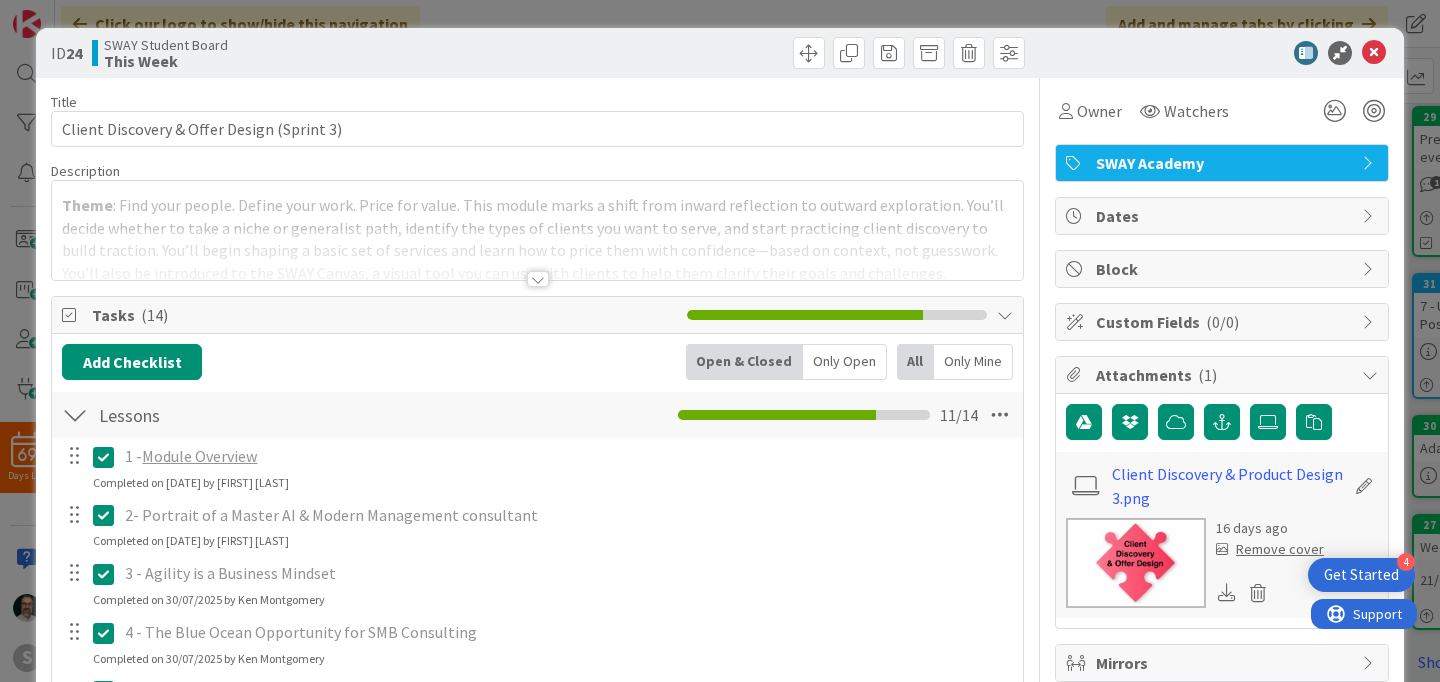 scroll, scrollTop: 0, scrollLeft: 0, axis: both 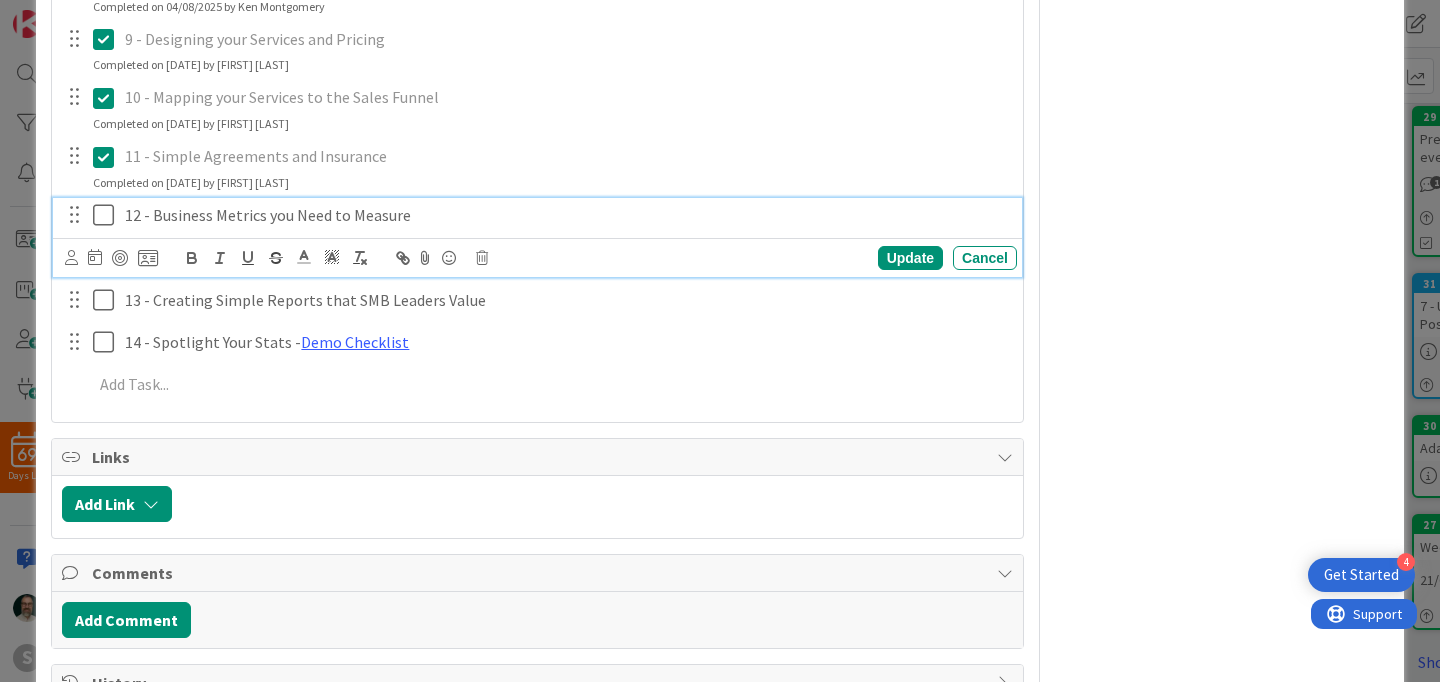 click at bounding box center (108, 215) 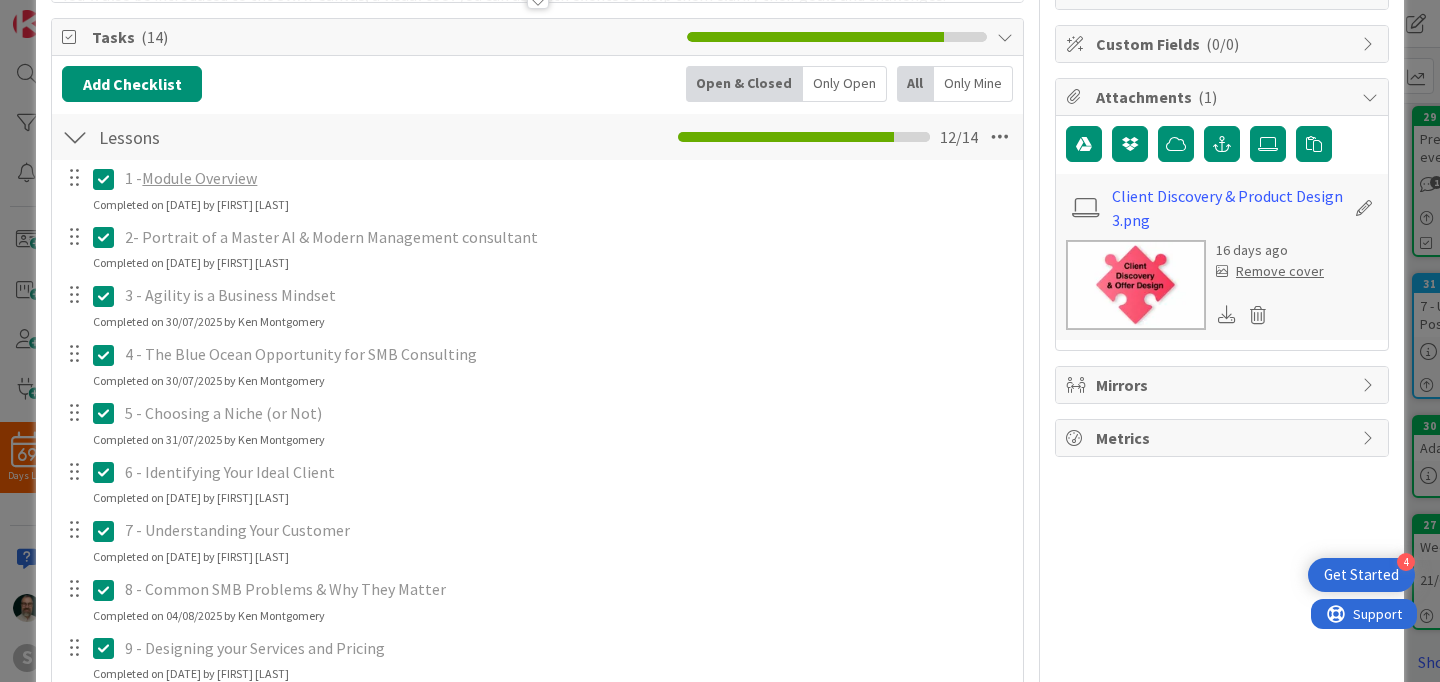scroll, scrollTop: 0, scrollLeft: 0, axis: both 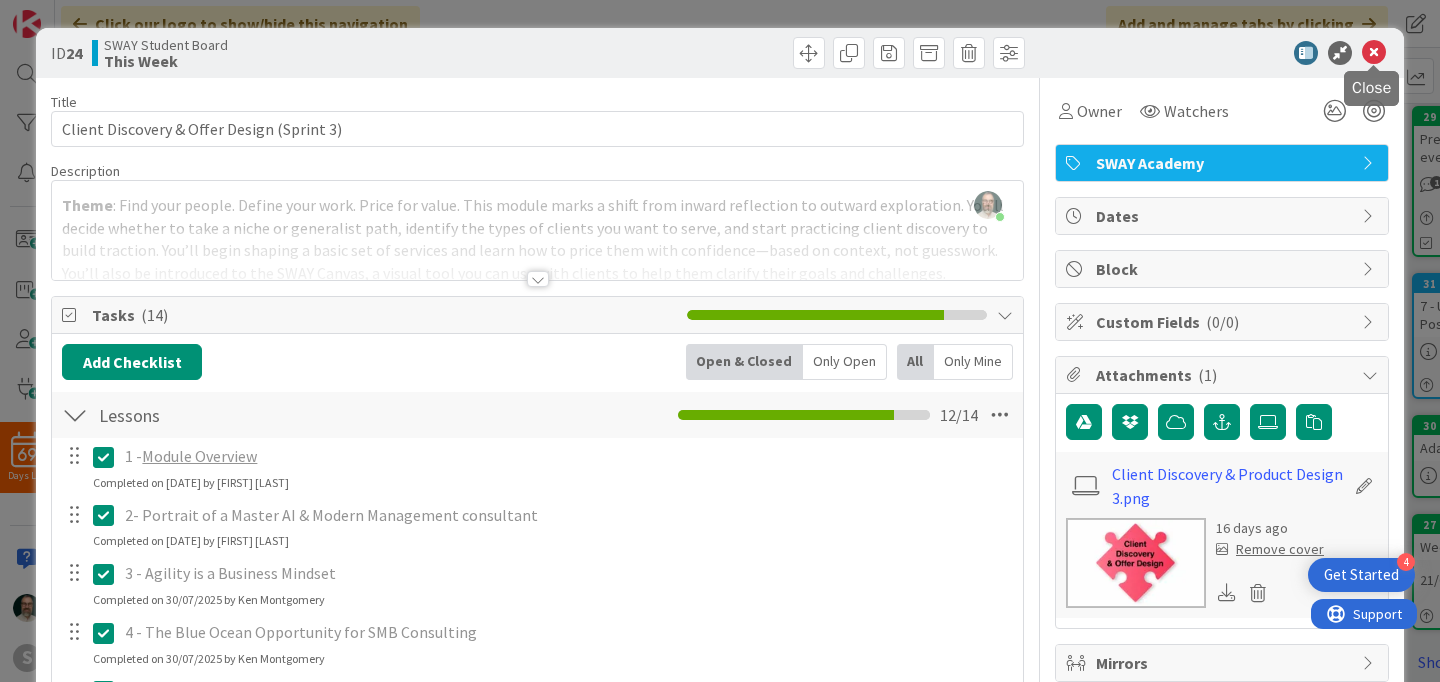 click at bounding box center (1374, 53) 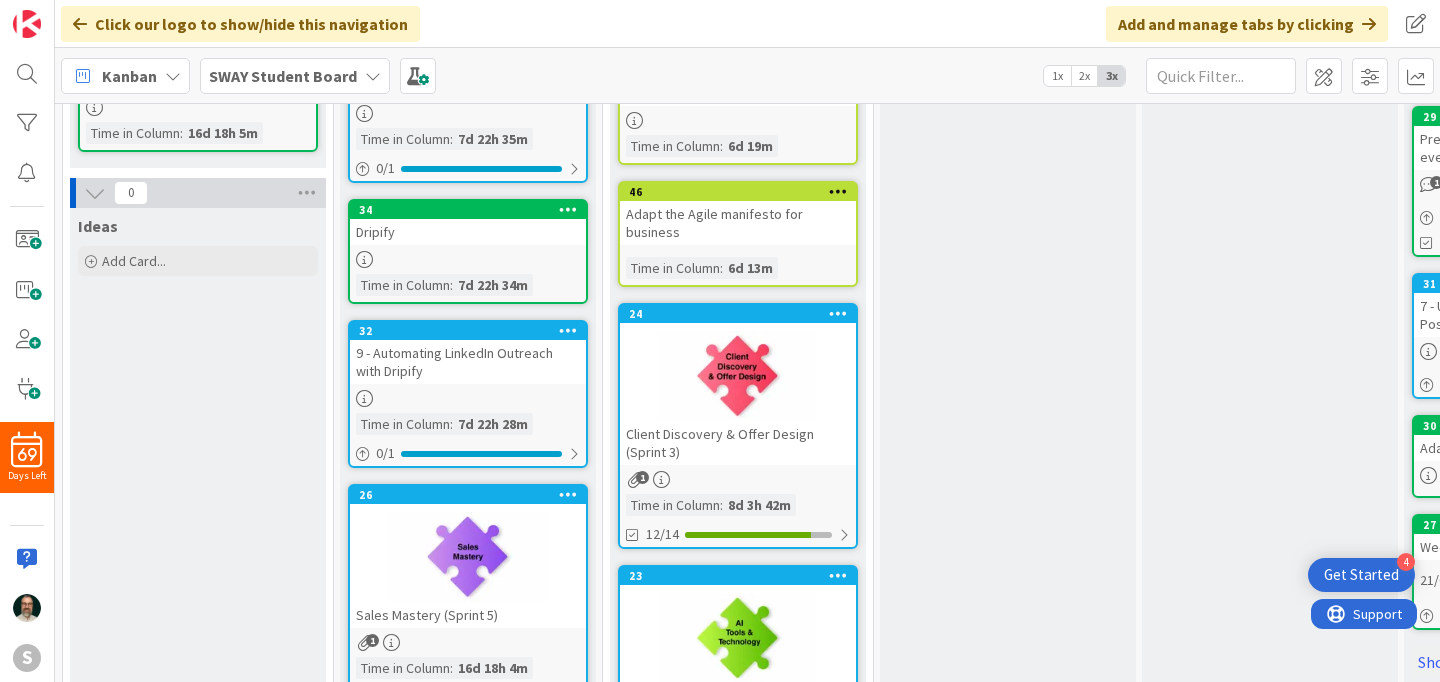scroll, scrollTop: 0, scrollLeft: 0, axis: both 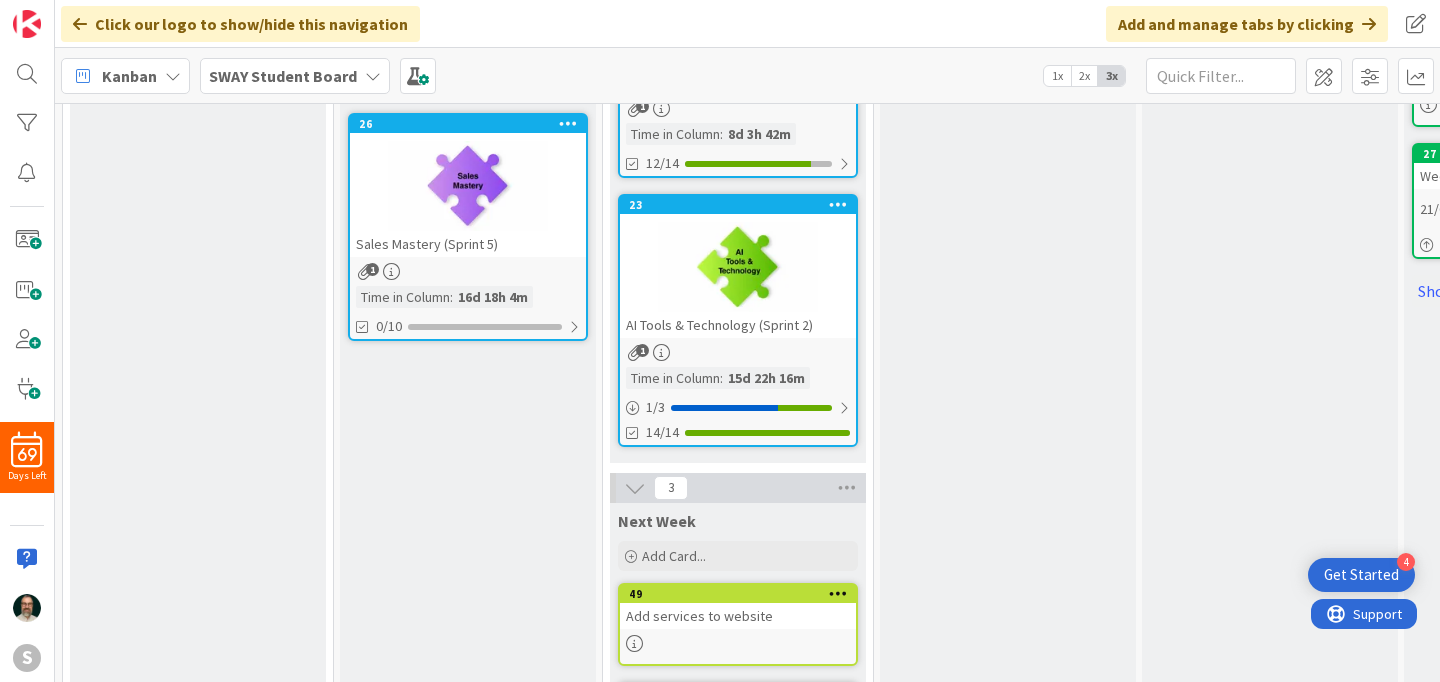 click at bounding box center (738, 267) 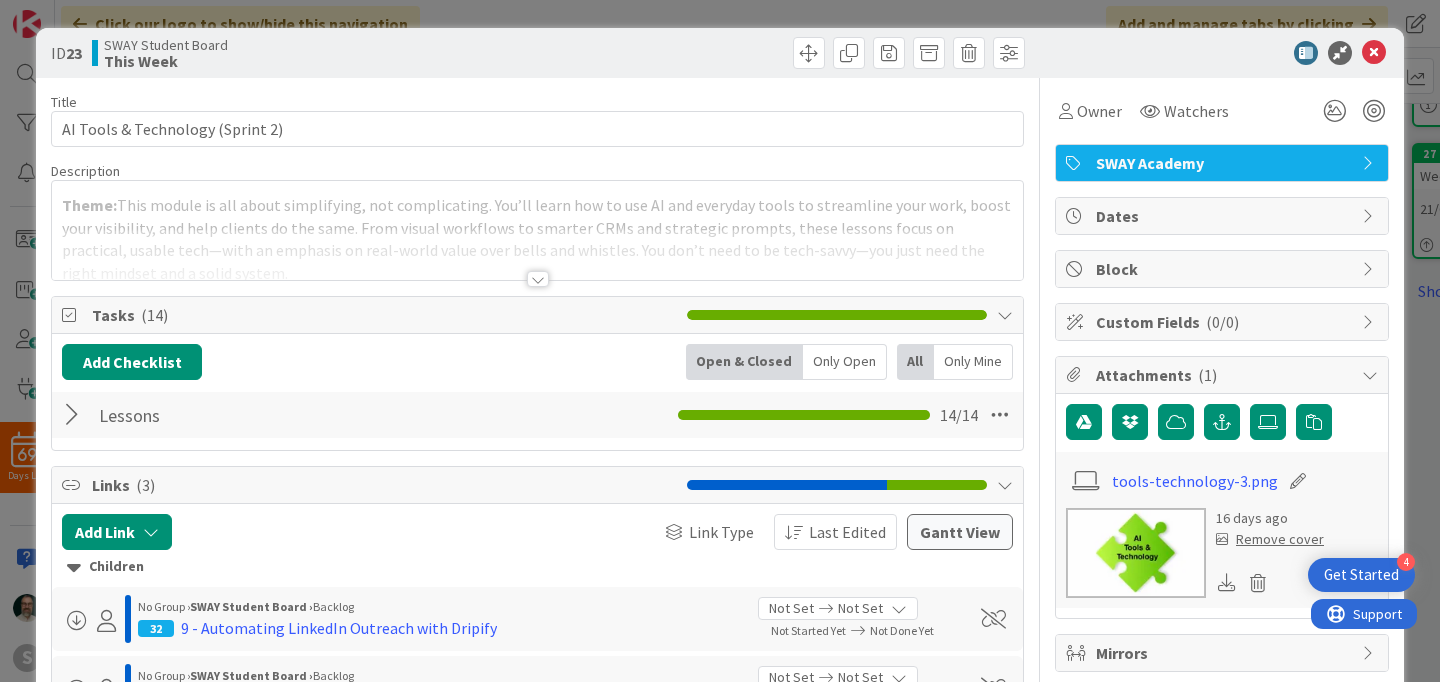 scroll, scrollTop: 0, scrollLeft: 0, axis: both 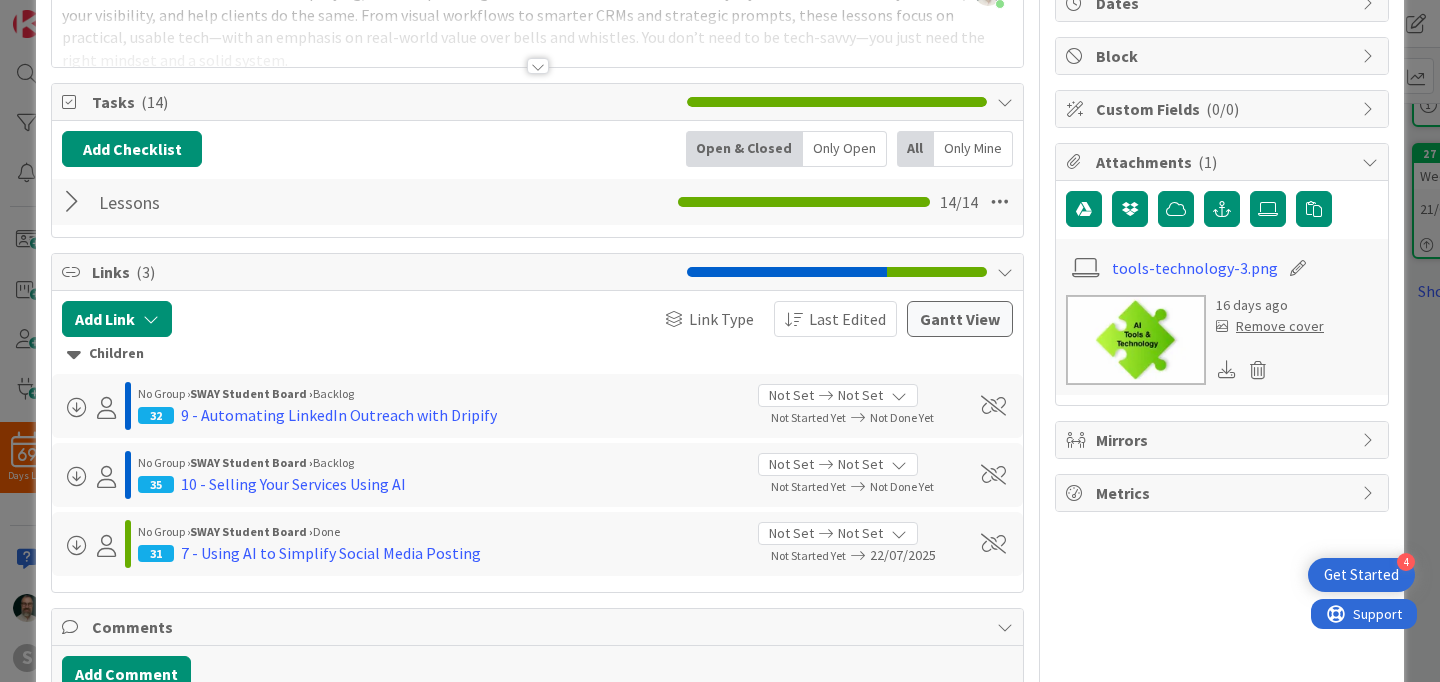 click at bounding box center (75, 202) 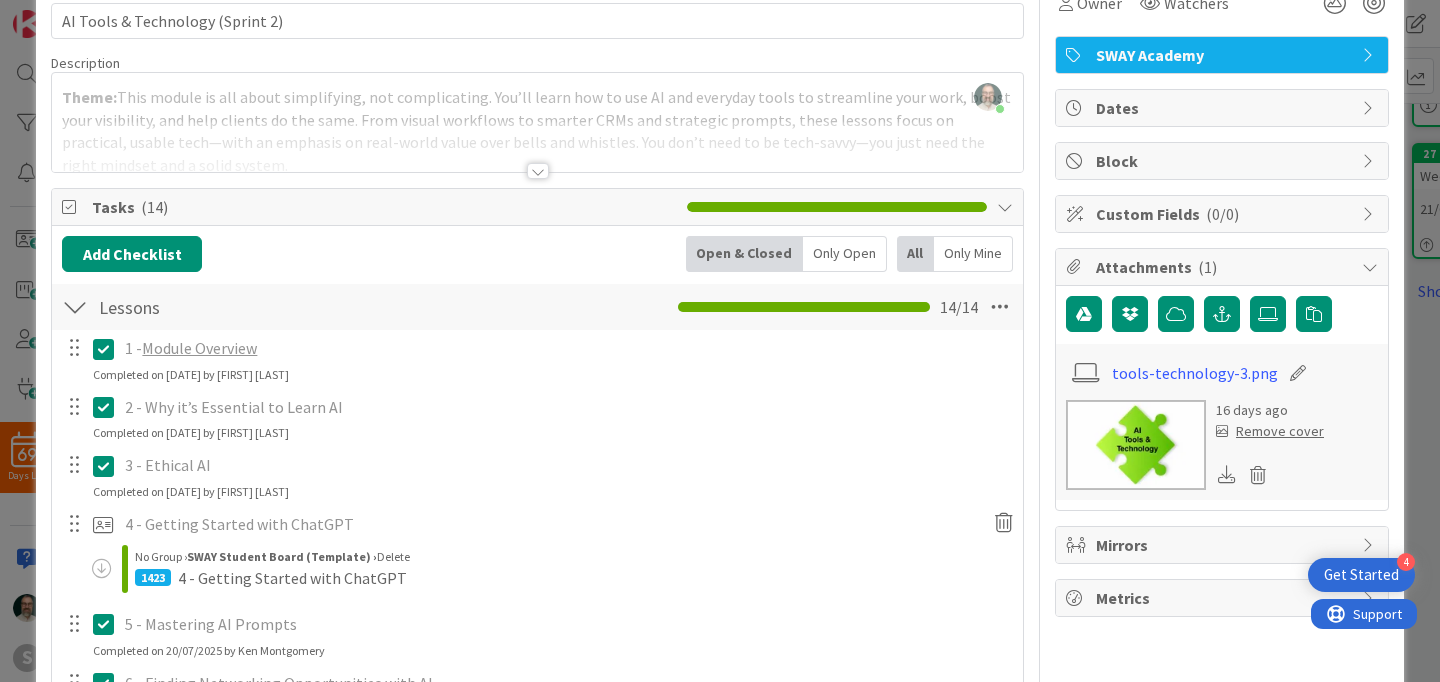 scroll, scrollTop: 0, scrollLeft: 0, axis: both 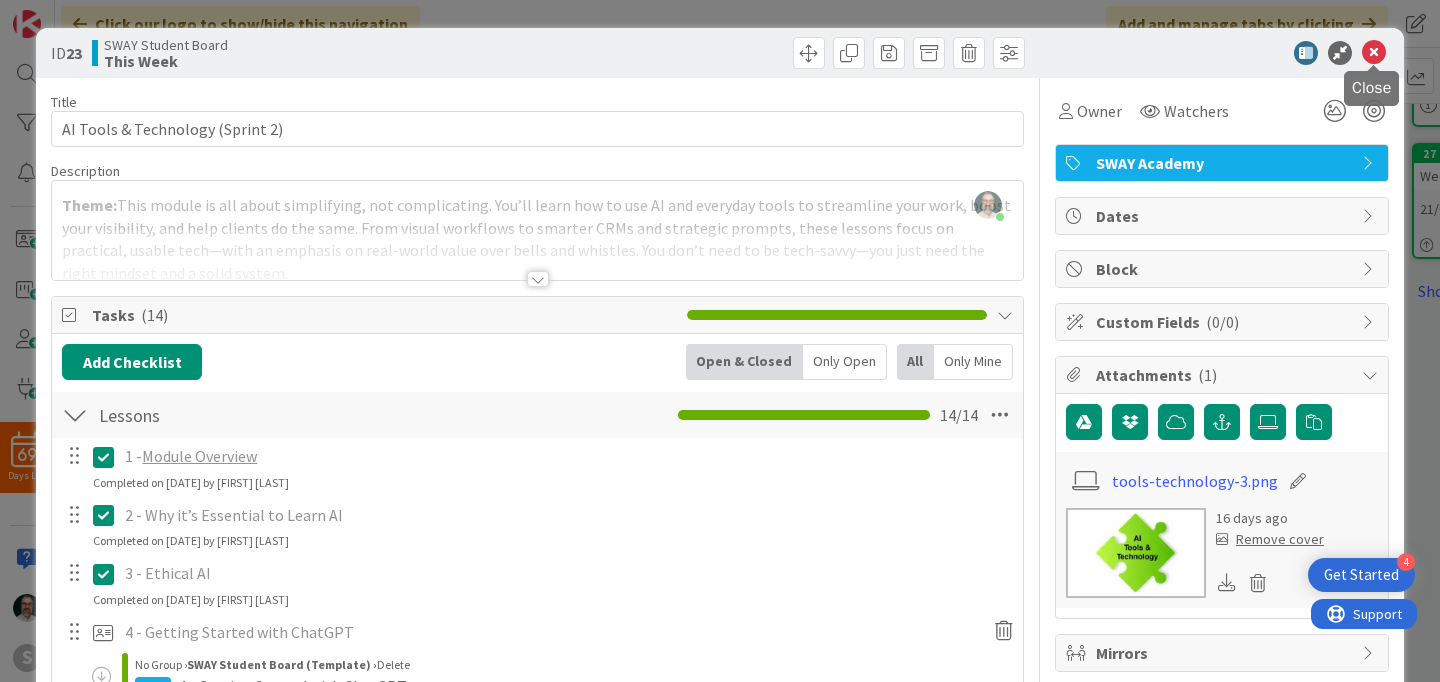 click at bounding box center (1374, 53) 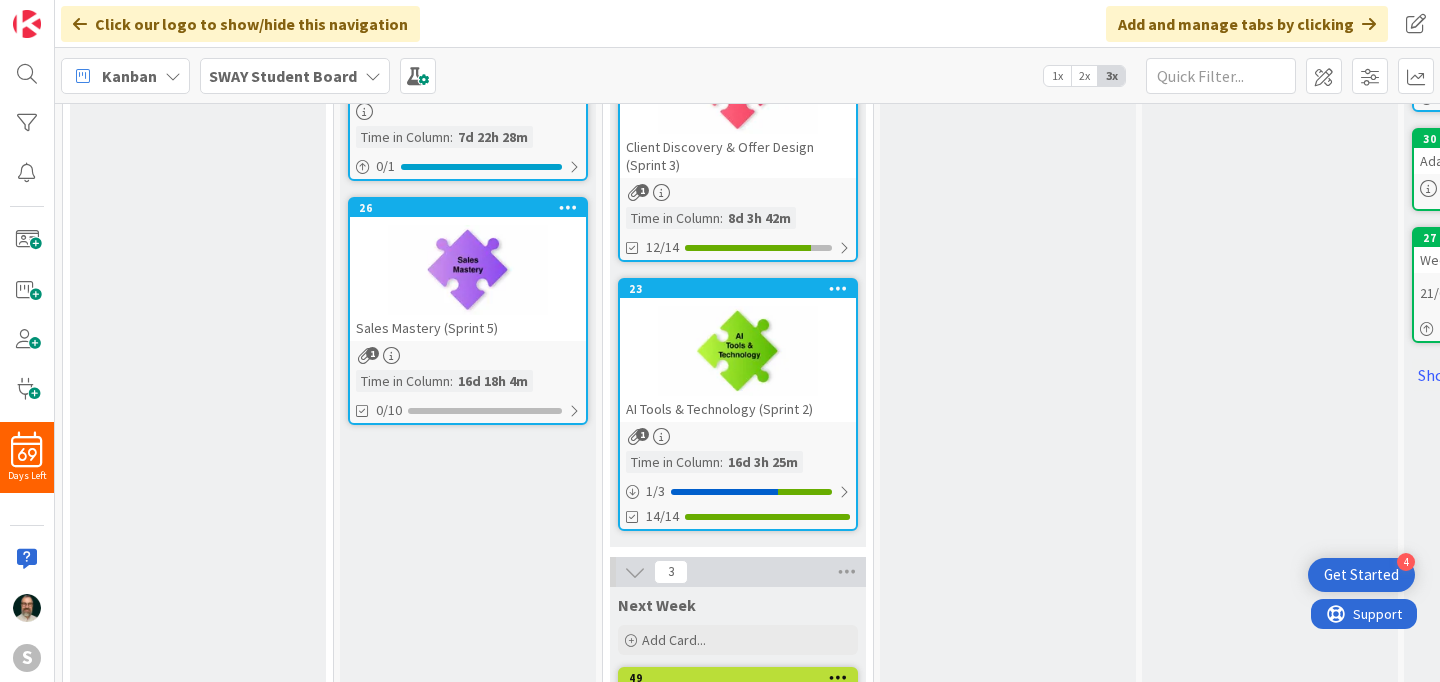scroll, scrollTop: 763, scrollLeft: 0, axis: vertical 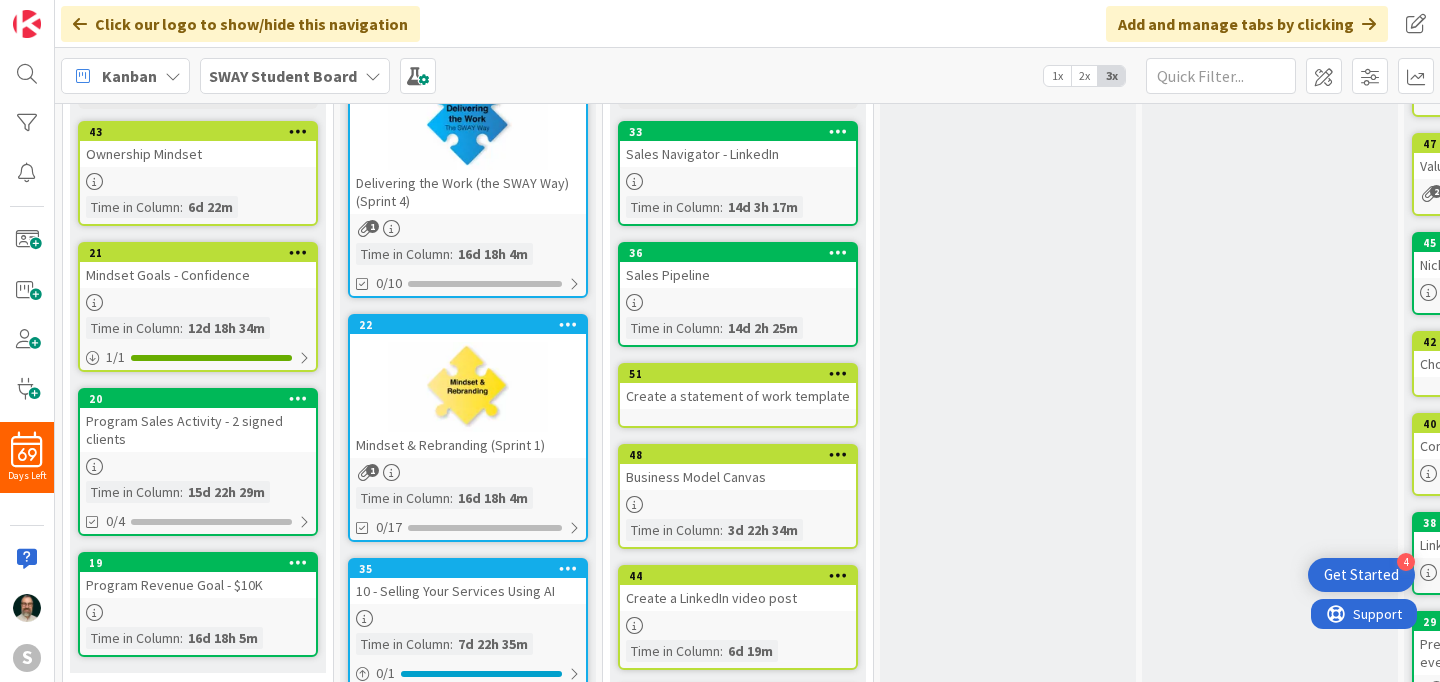 click at bounding box center [738, 302] 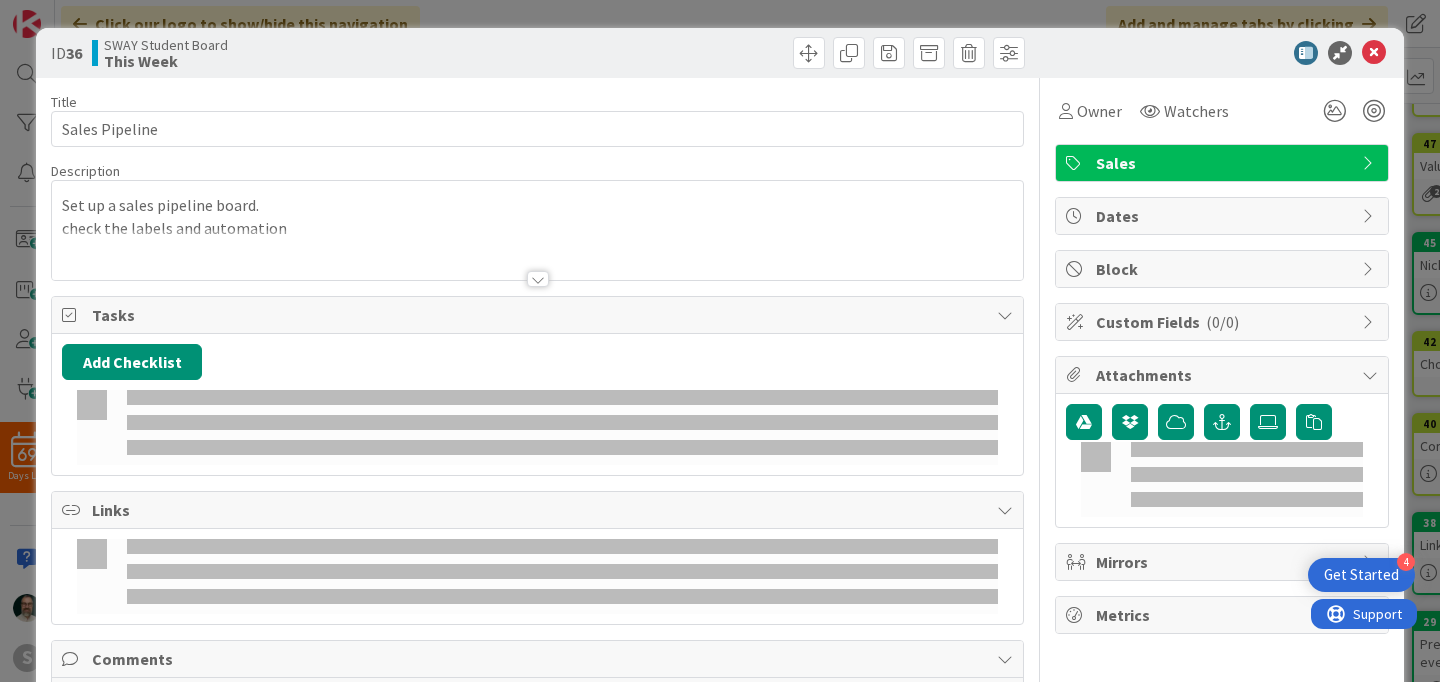 scroll, scrollTop: 0, scrollLeft: 0, axis: both 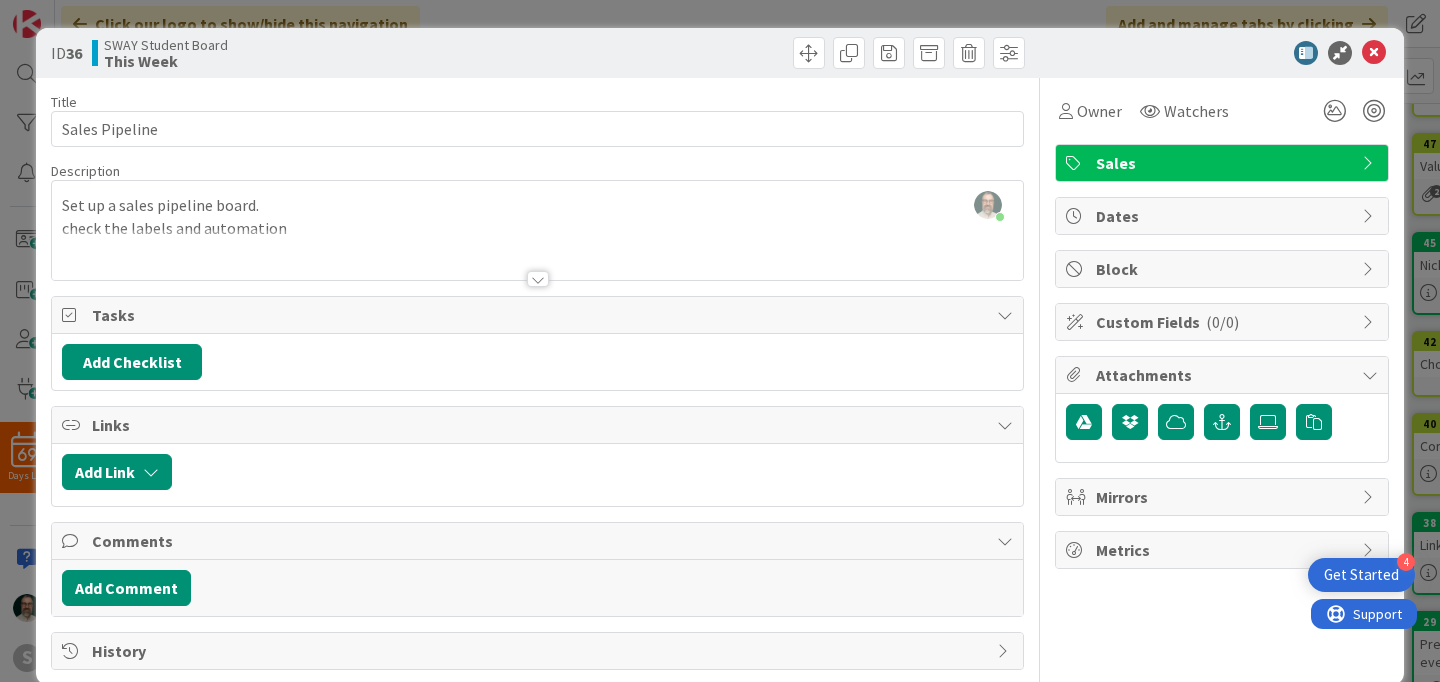 click at bounding box center (538, 279) 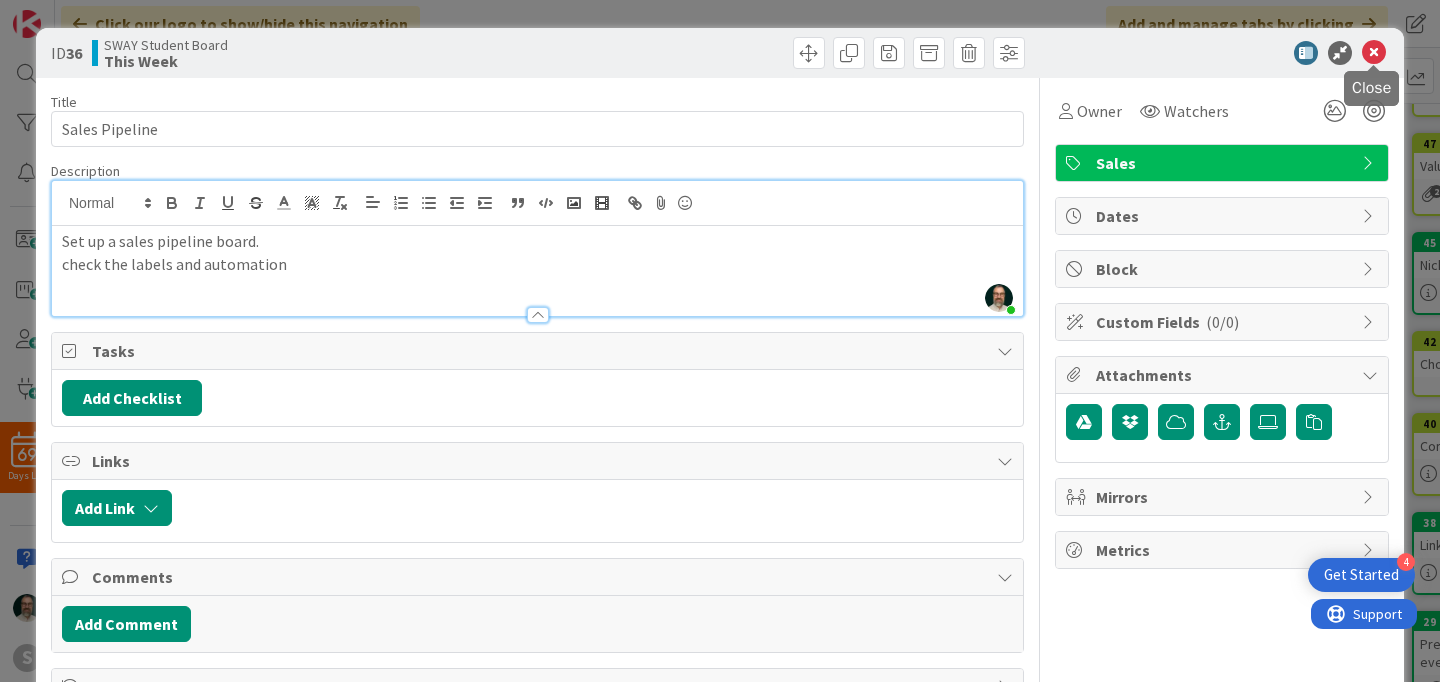 click at bounding box center (1374, 53) 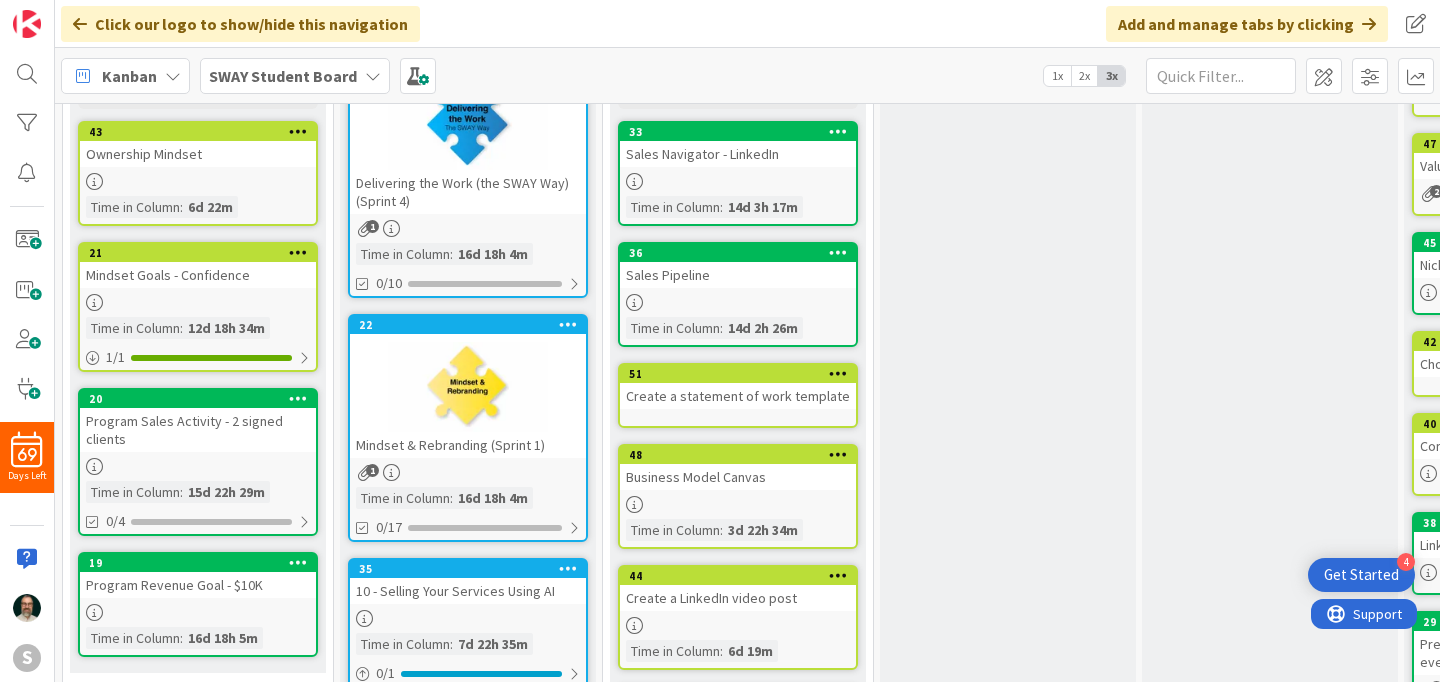 scroll, scrollTop: 0, scrollLeft: 0, axis: both 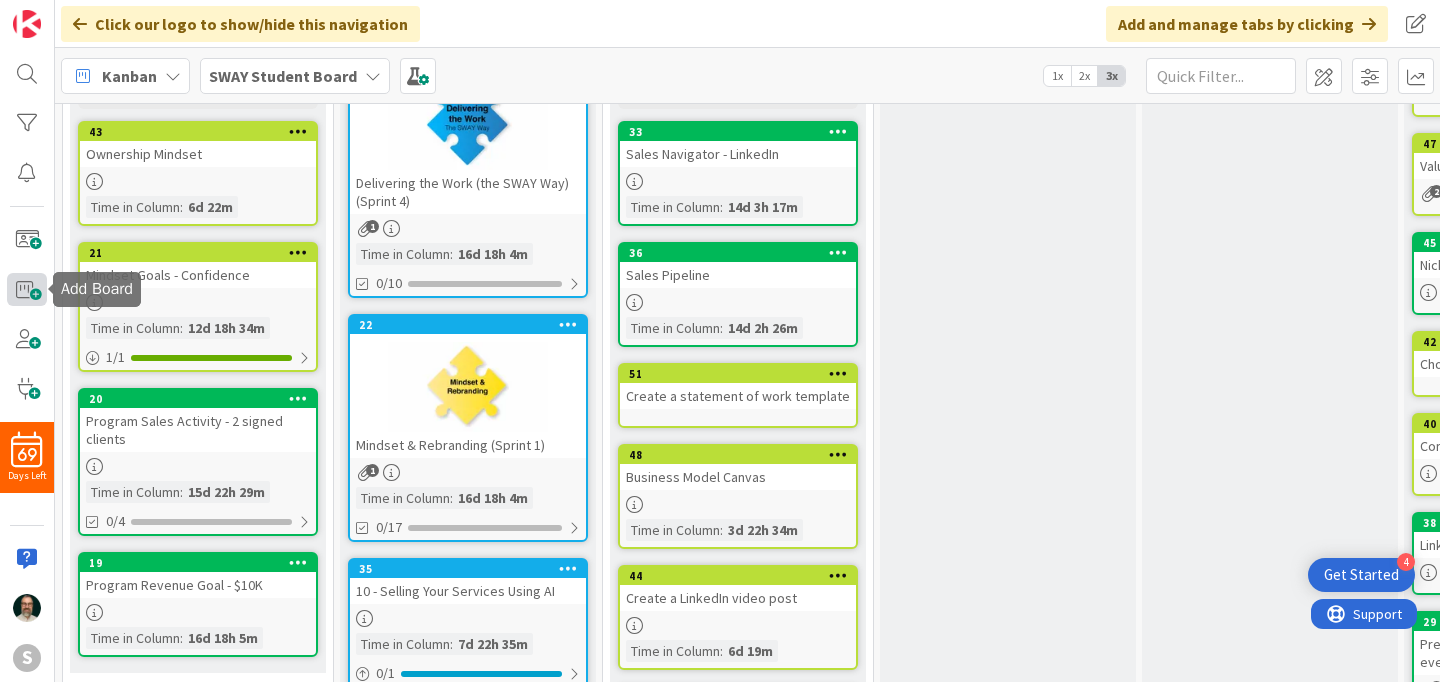 click at bounding box center (27, 290) 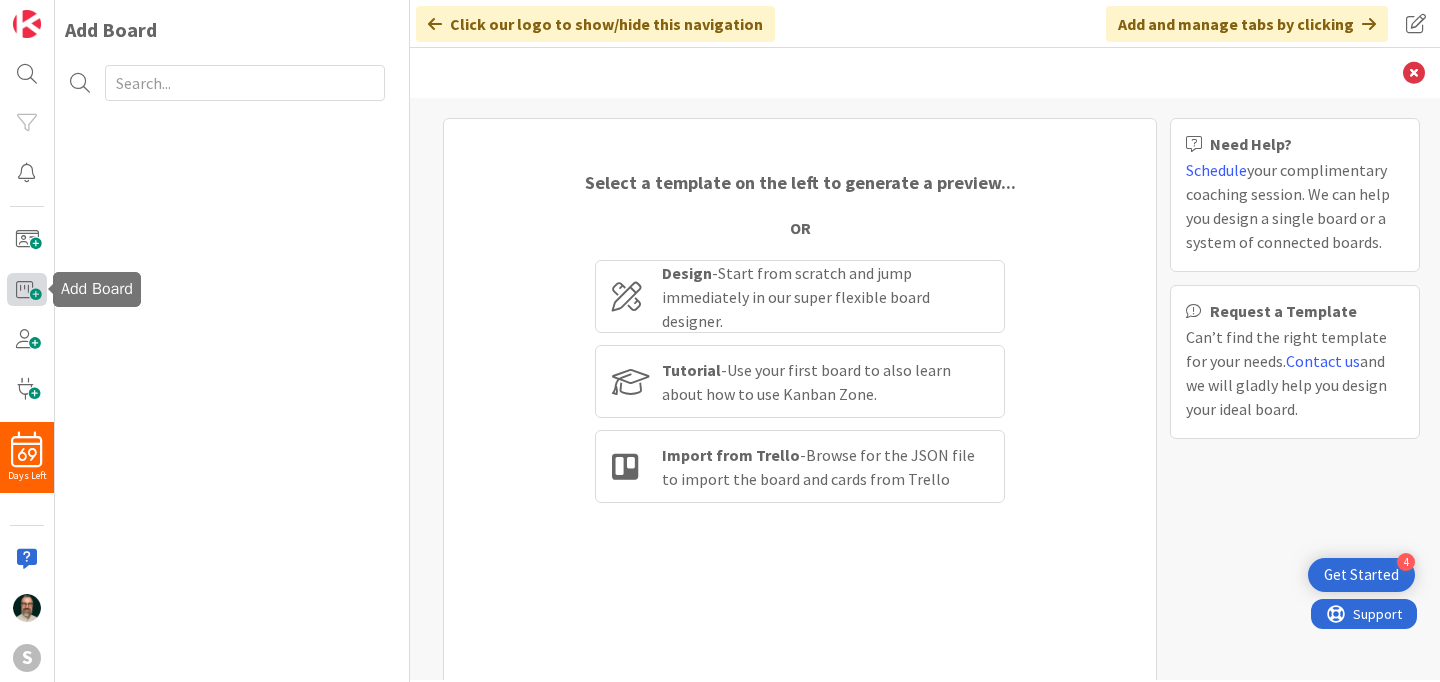 scroll, scrollTop: 0, scrollLeft: 0, axis: both 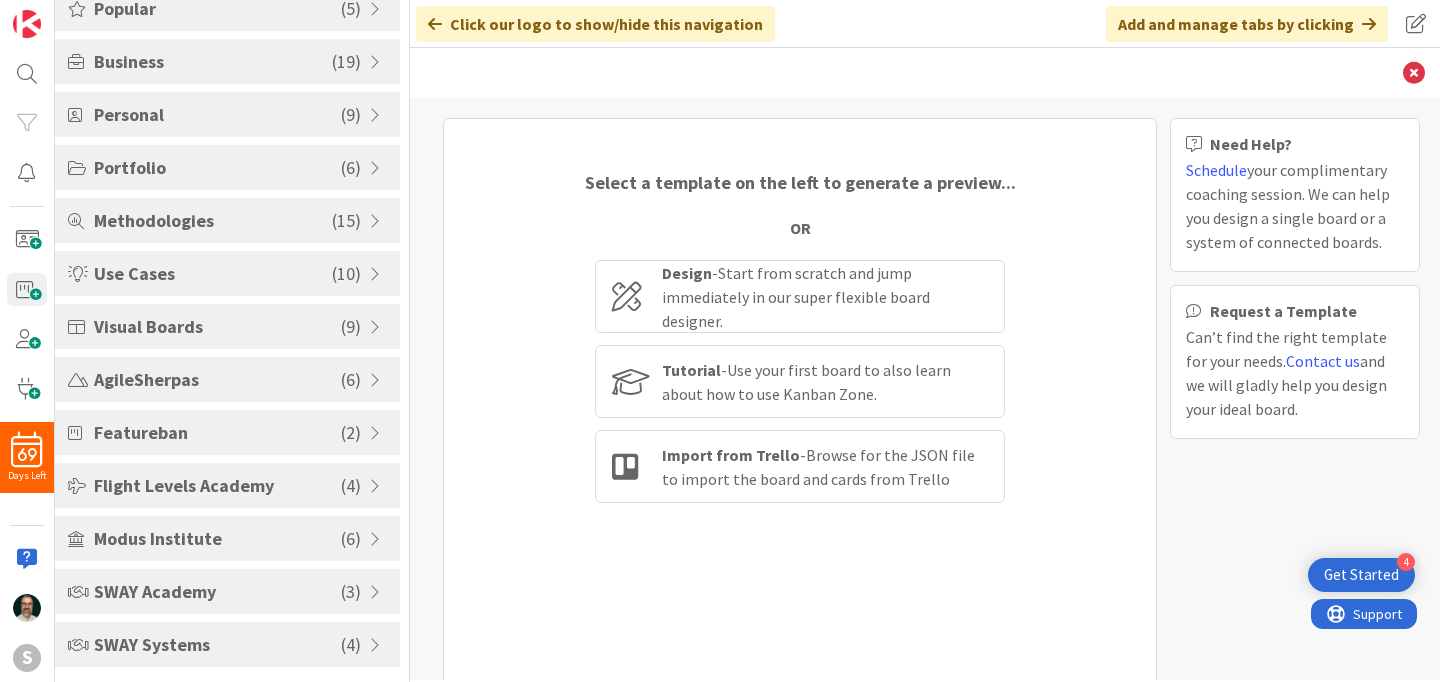 click on "SWAY Academy ( 3 )" at bounding box center (227, 591) 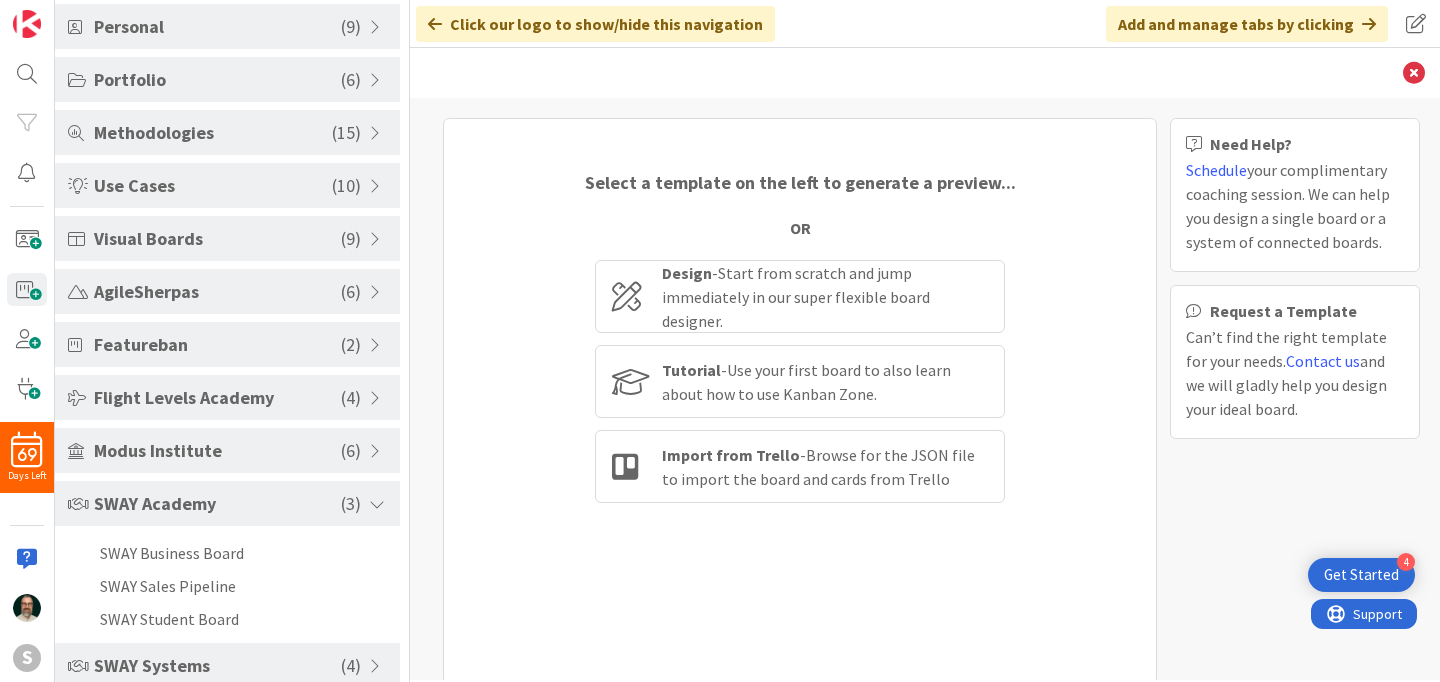 scroll, scrollTop: 238, scrollLeft: 0, axis: vertical 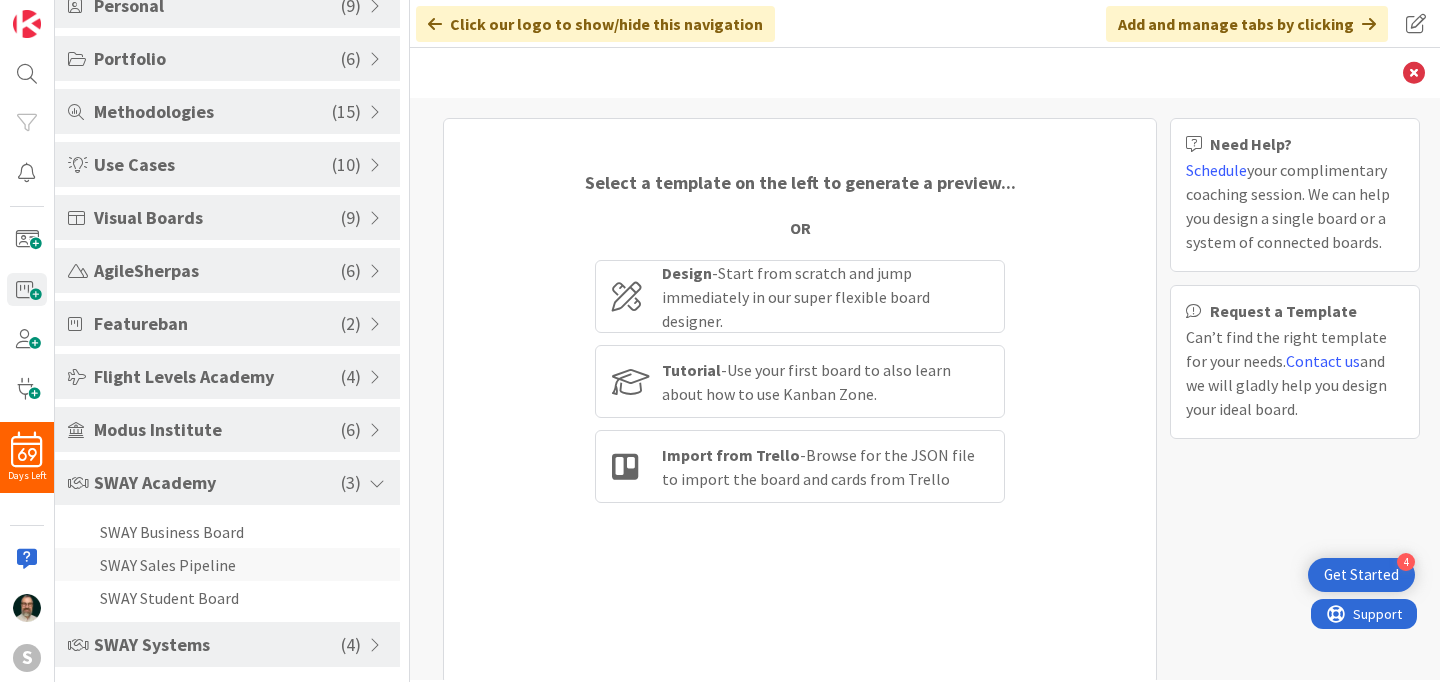 click on "SWAY Sales Pipeline" at bounding box center (227, 564) 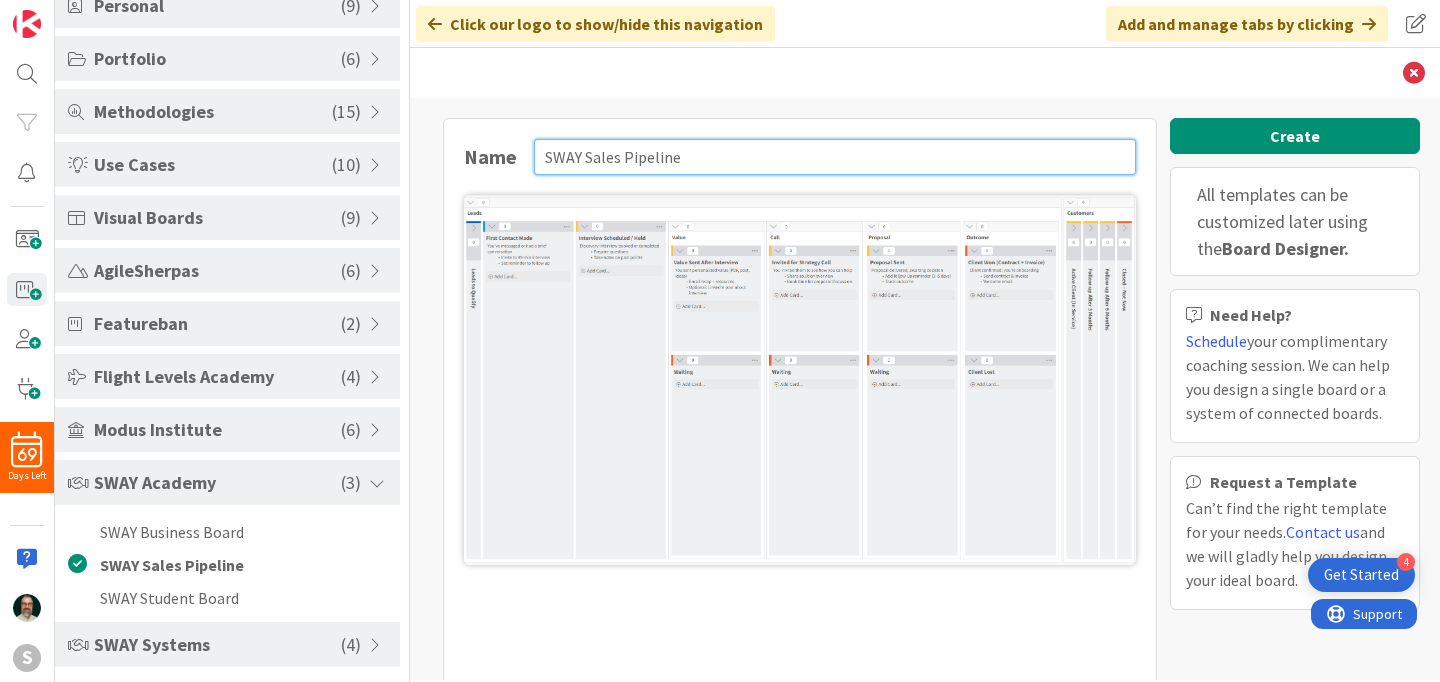 click on "SWAY Sales Pipeline" at bounding box center (835, 157) 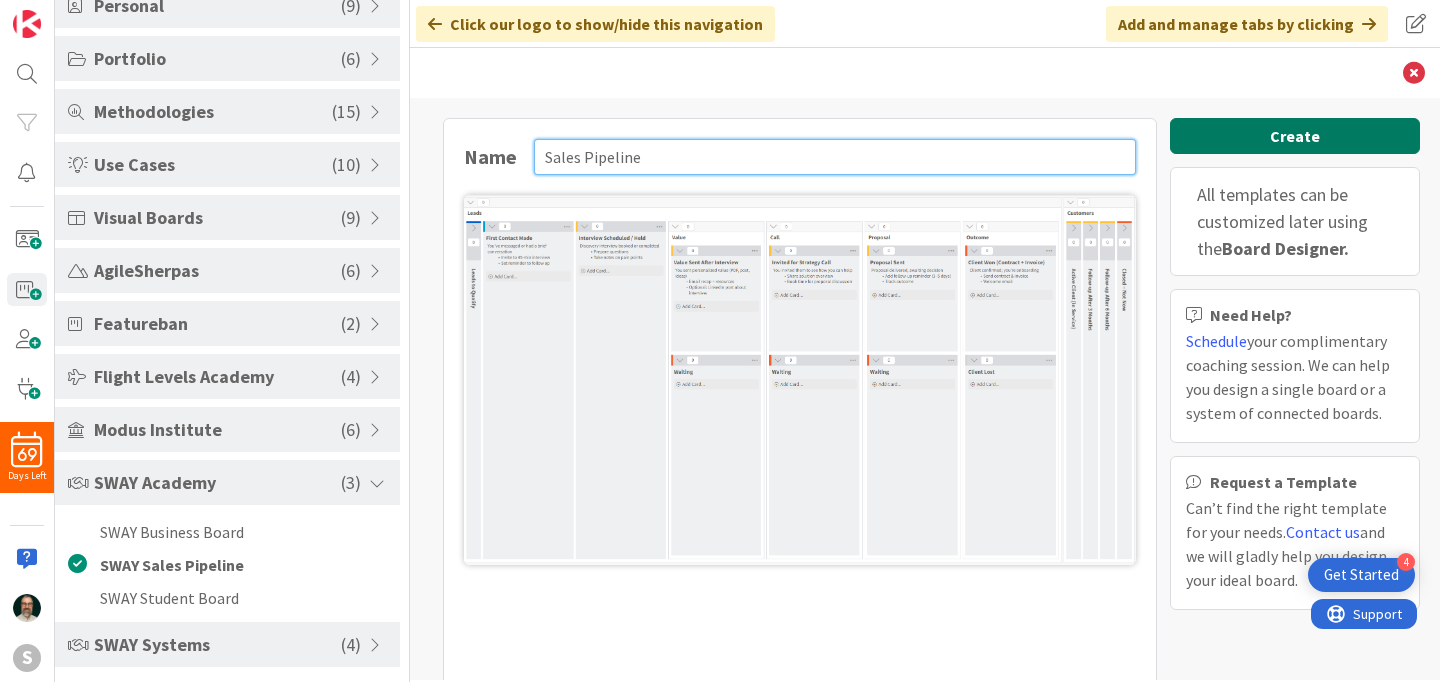 type on "Sales Pipeline" 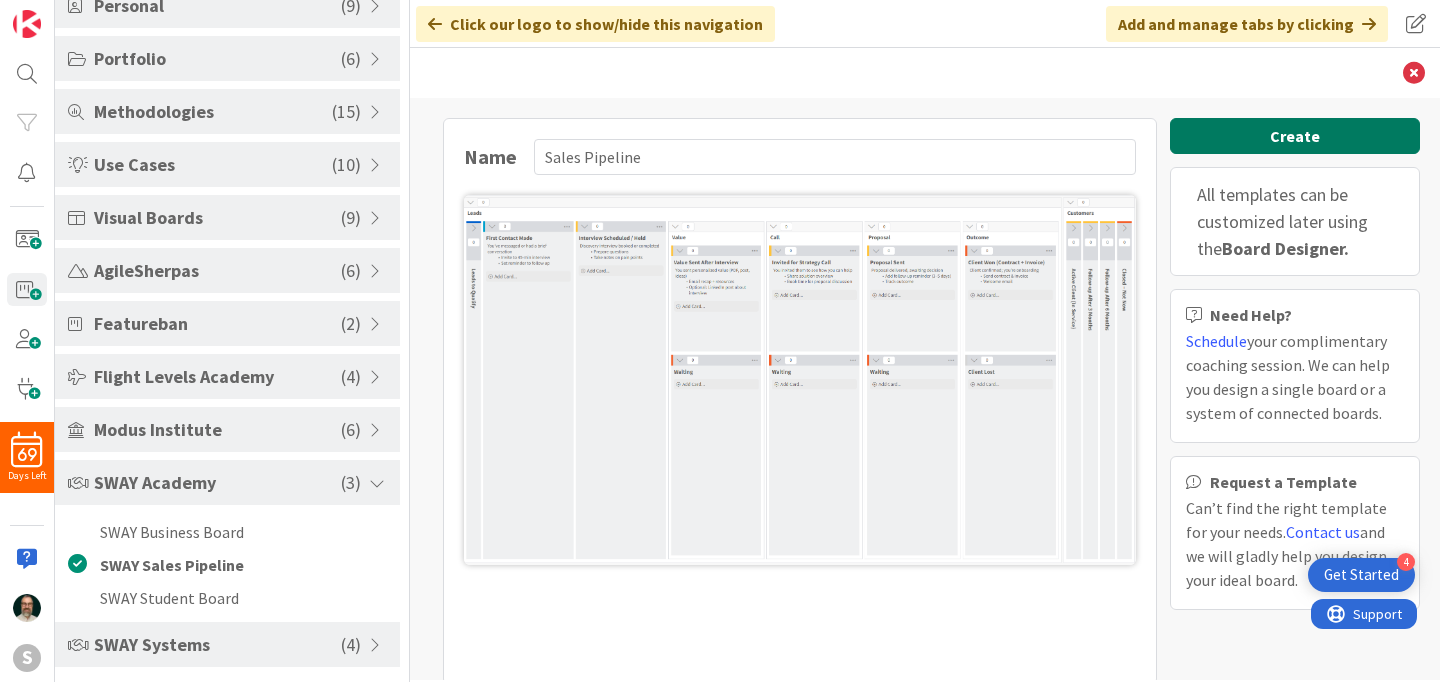 click on "Create" at bounding box center (1295, 136) 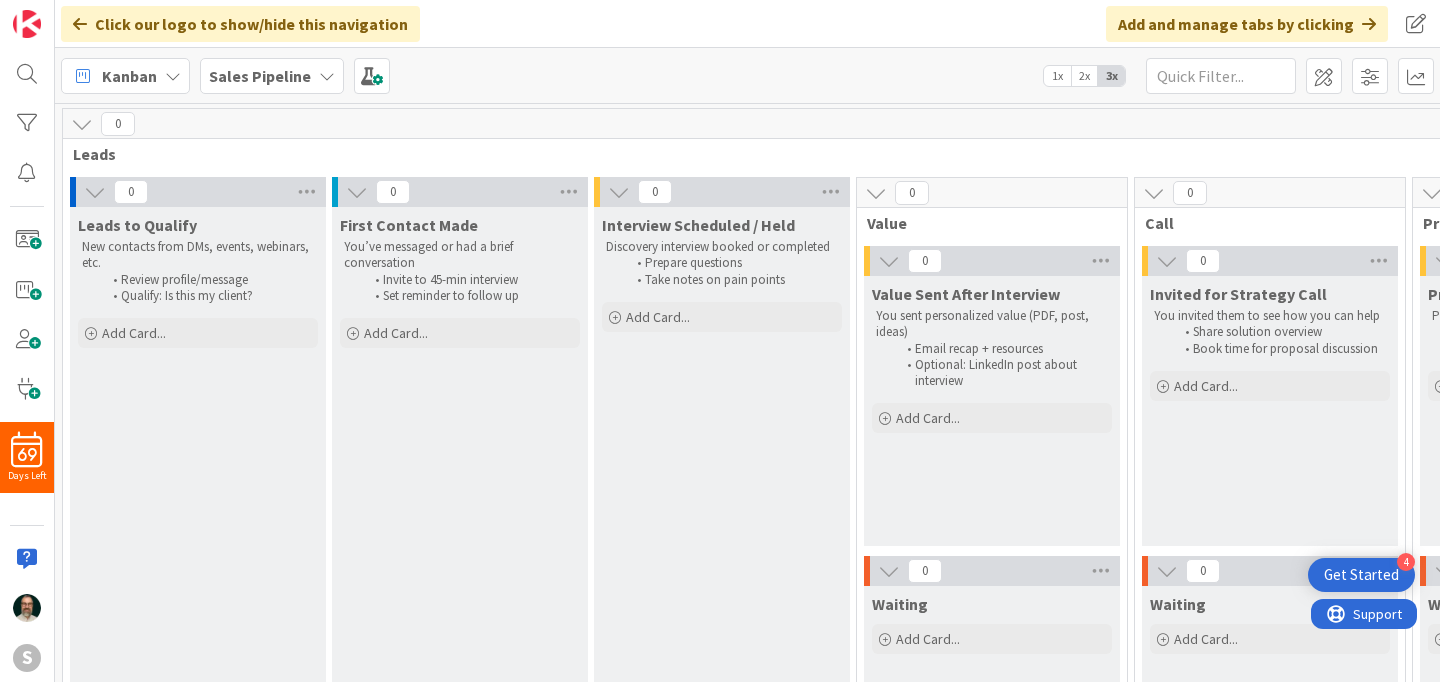scroll, scrollTop: 0, scrollLeft: 0, axis: both 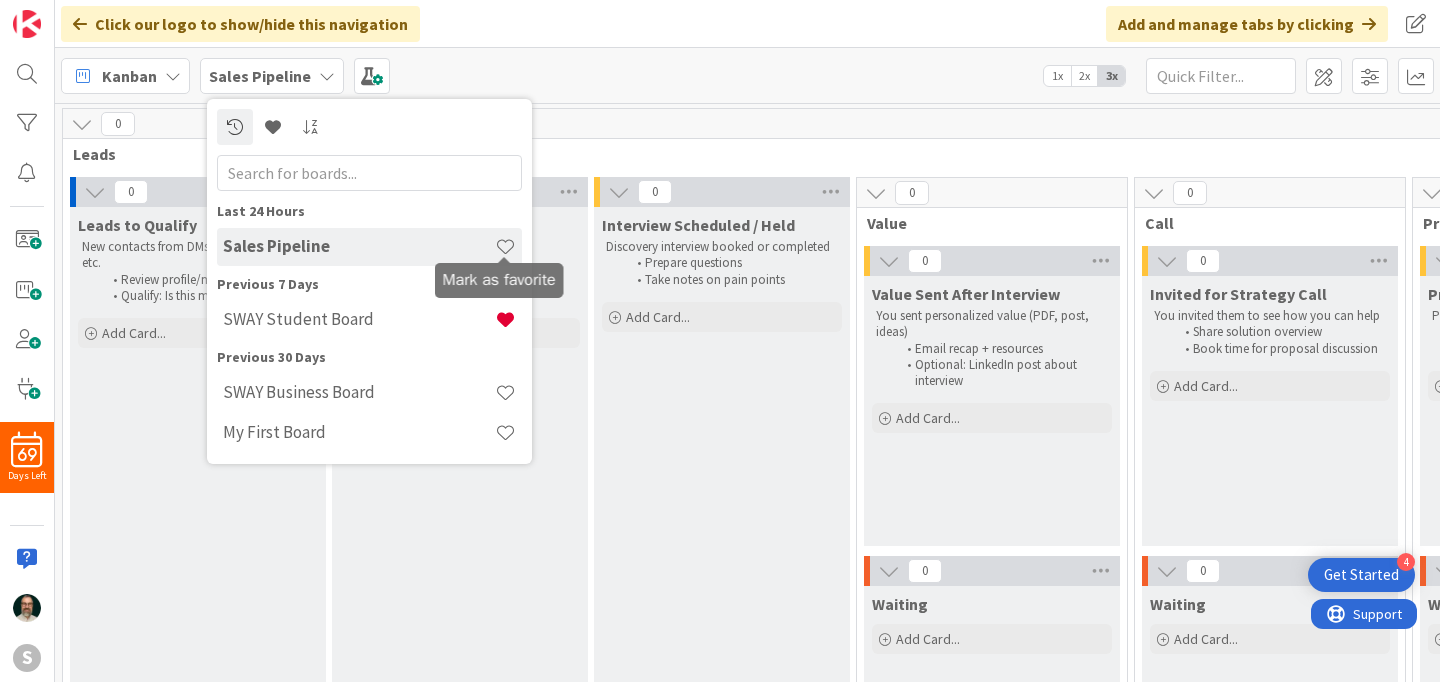 click at bounding box center (505, 246) 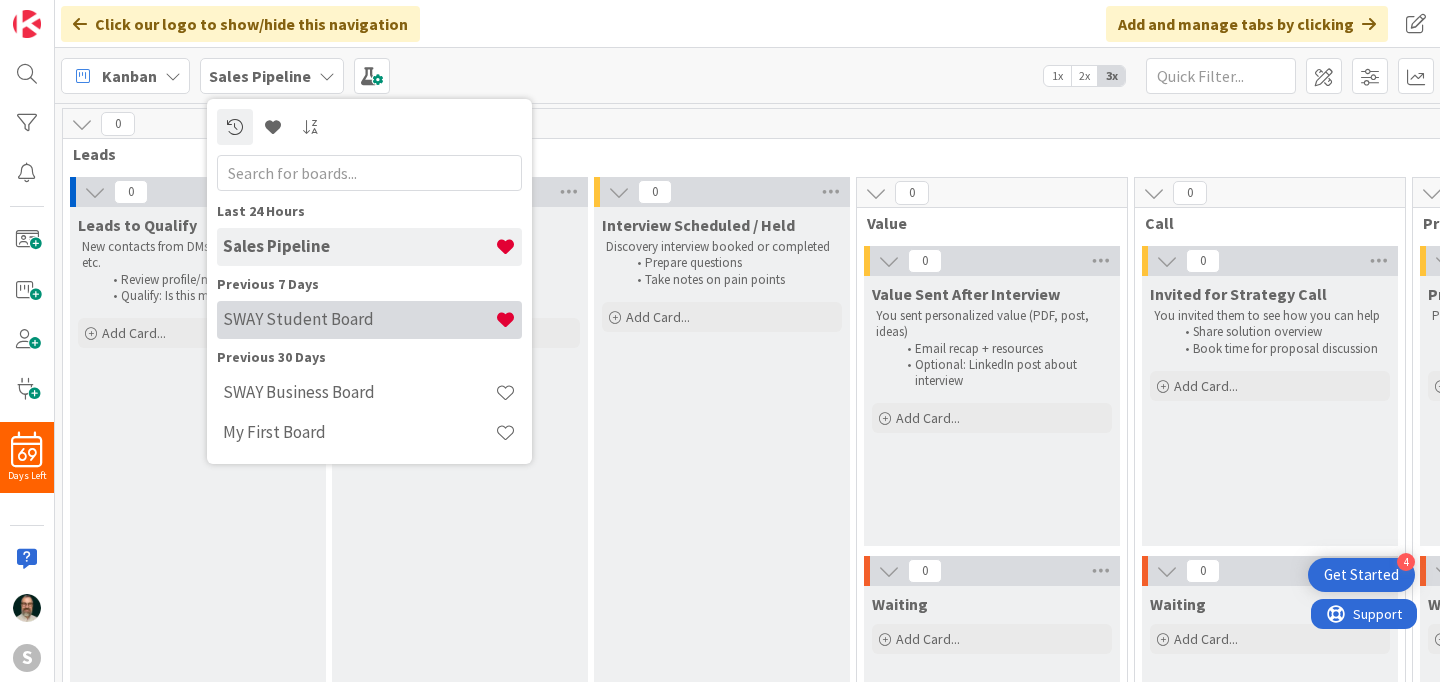 click on "SWAY Student Board" at bounding box center (359, 319) 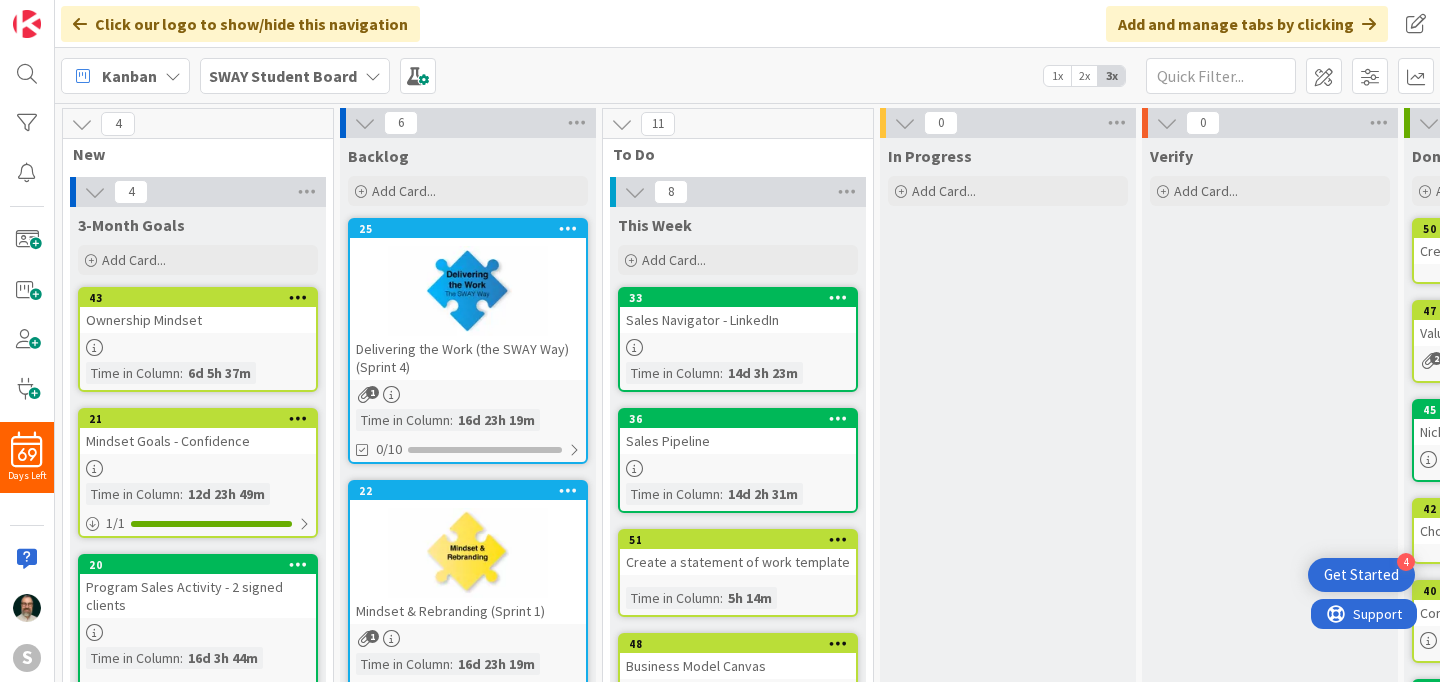 scroll, scrollTop: 0, scrollLeft: 0, axis: both 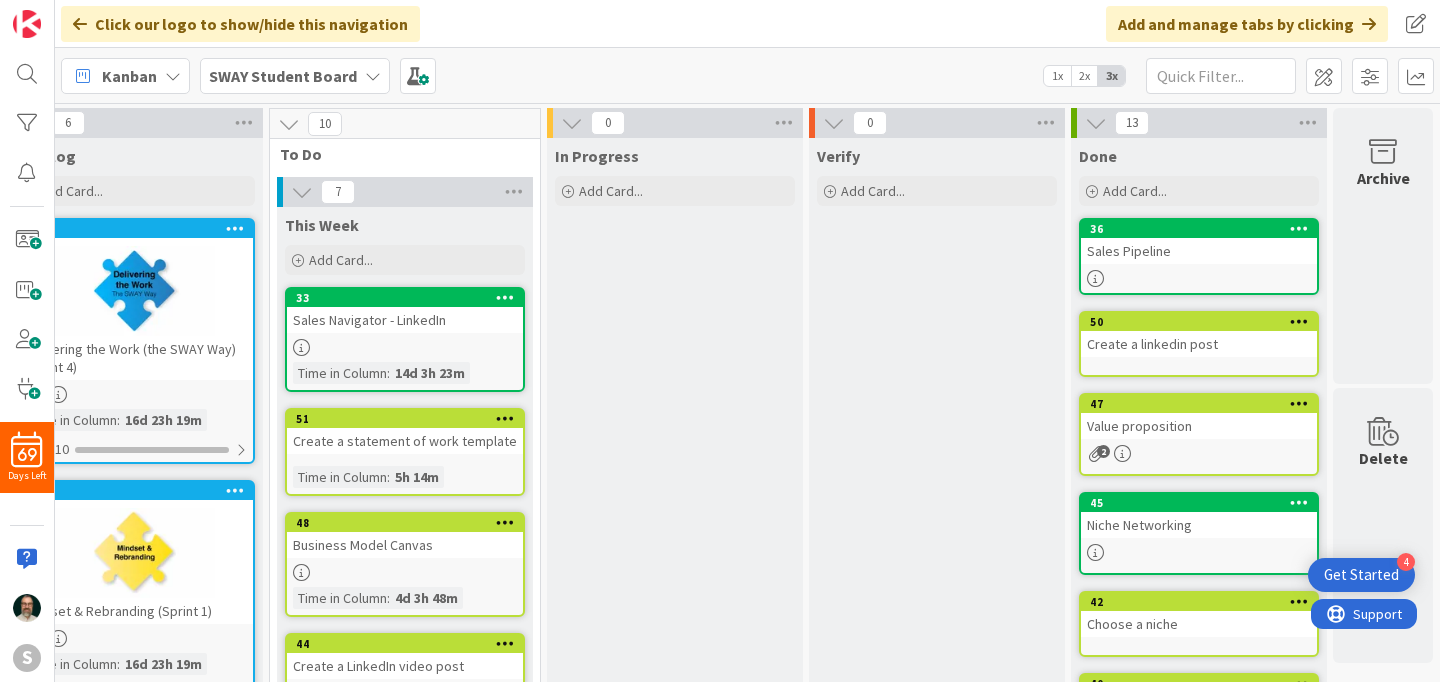 click at bounding box center (405, 347) 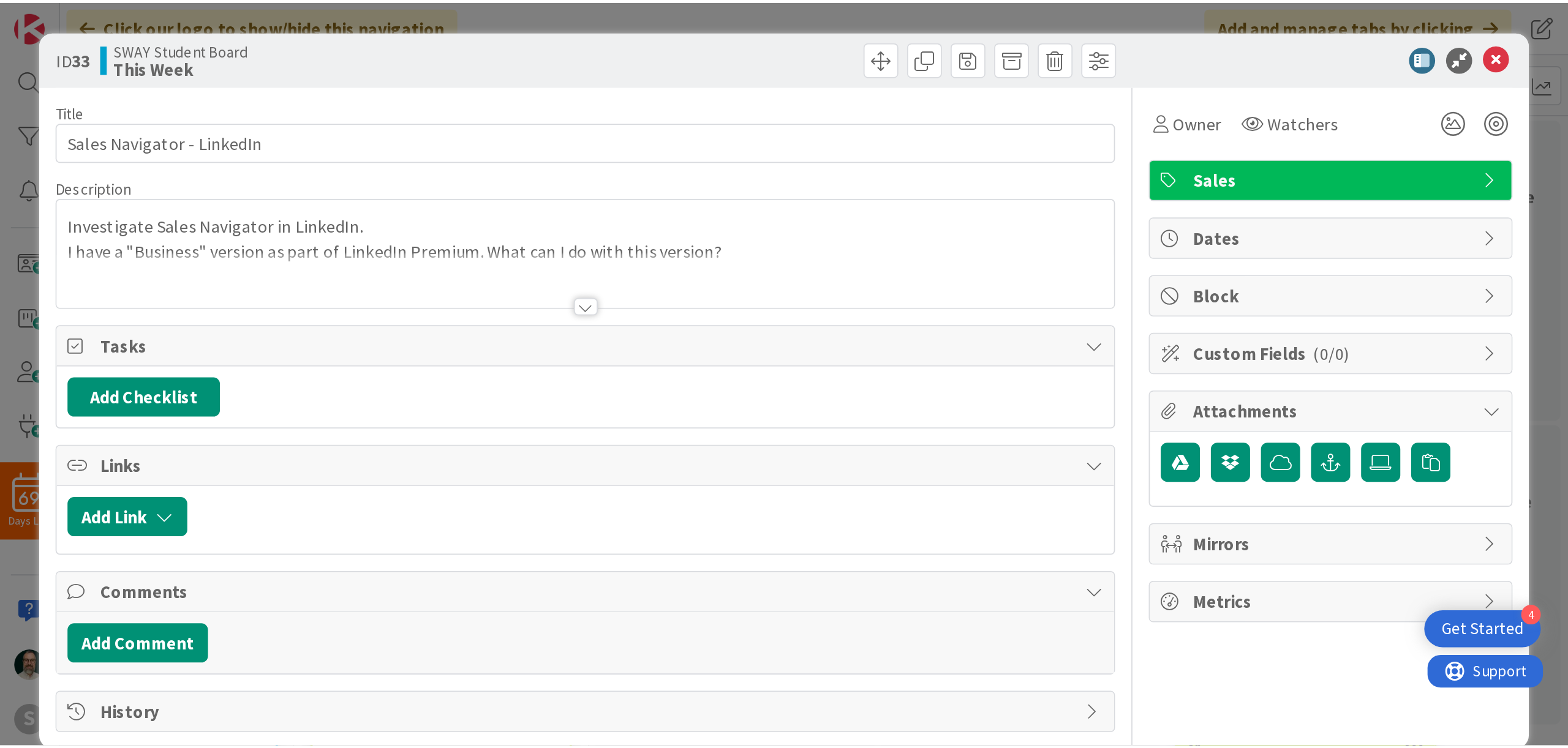 scroll, scrollTop: 0, scrollLeft: 0, axis: both 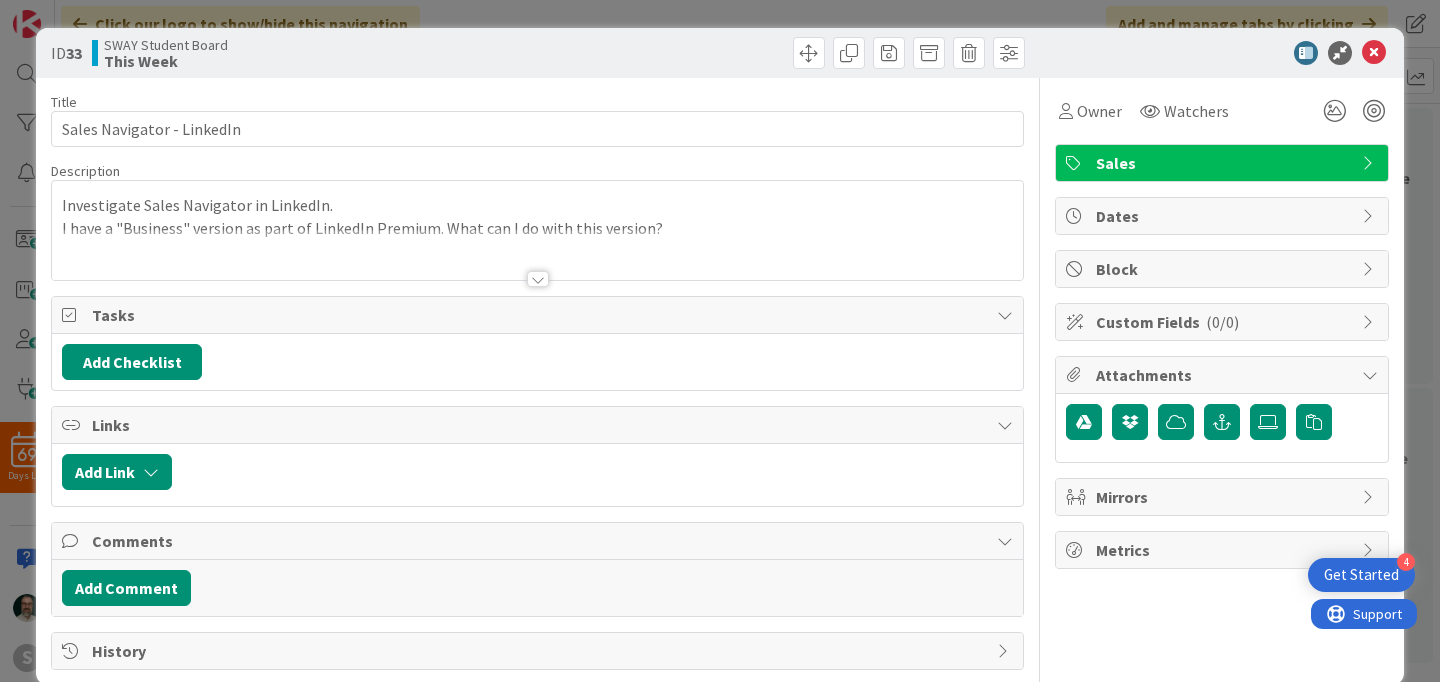 click at bounding box center [538, 279] 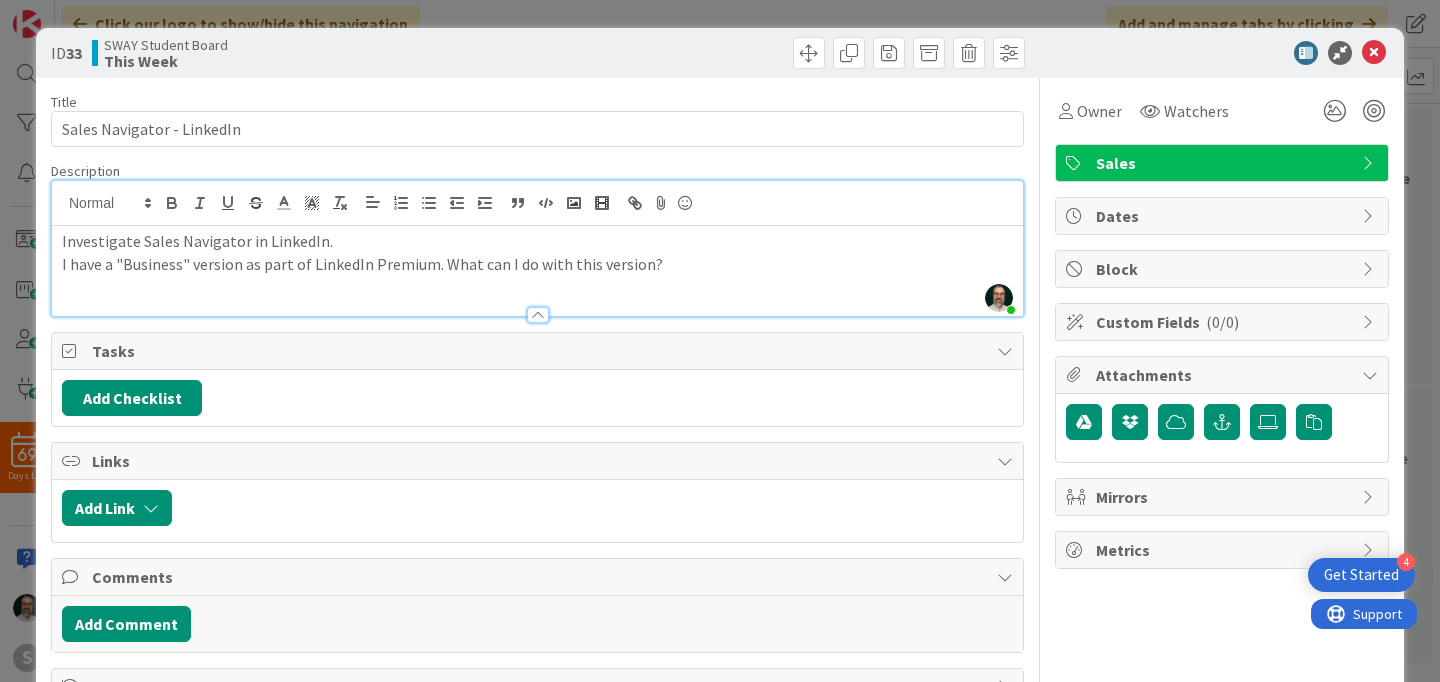 click on "I have a "Business" version as part of LinkedIn Premium. What can I do with this version?" at bounding box center (537, 264) 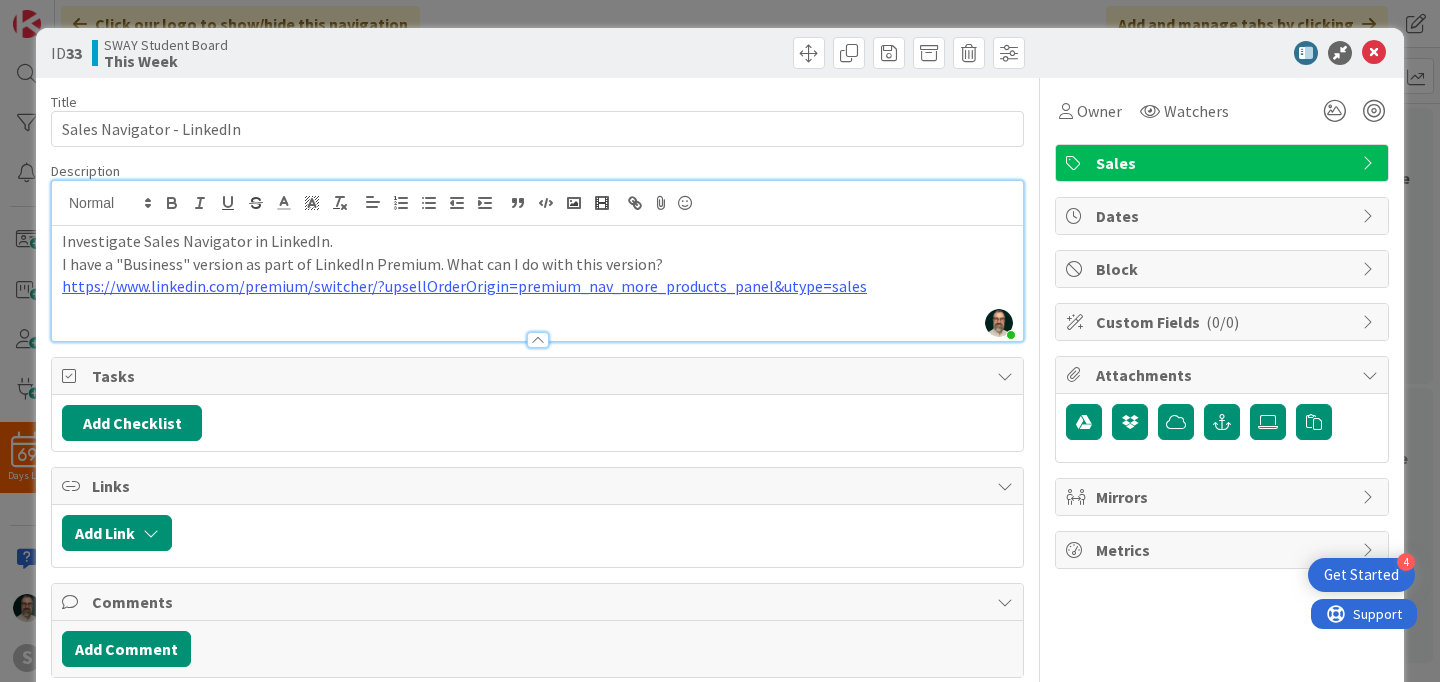 click on "Investigate Sales Navigator in LinkedIn." at bounding box center (537, 241) 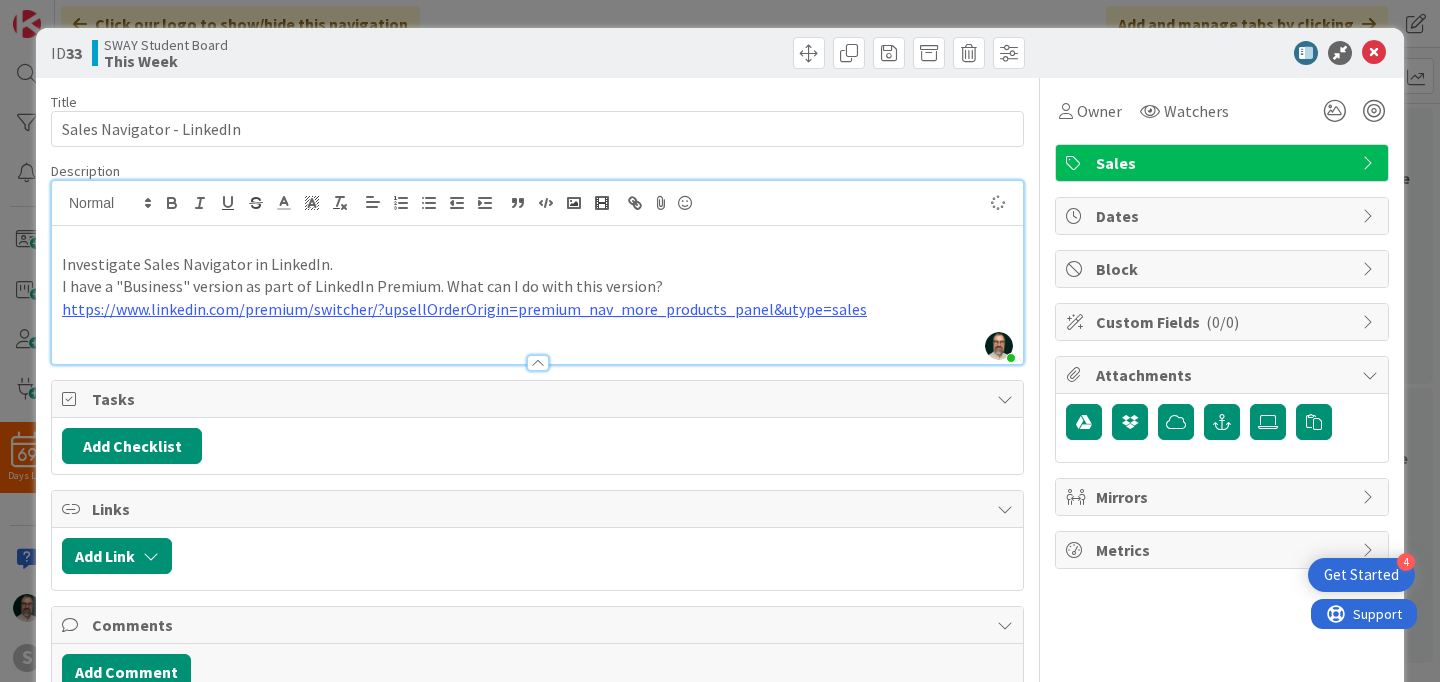 type 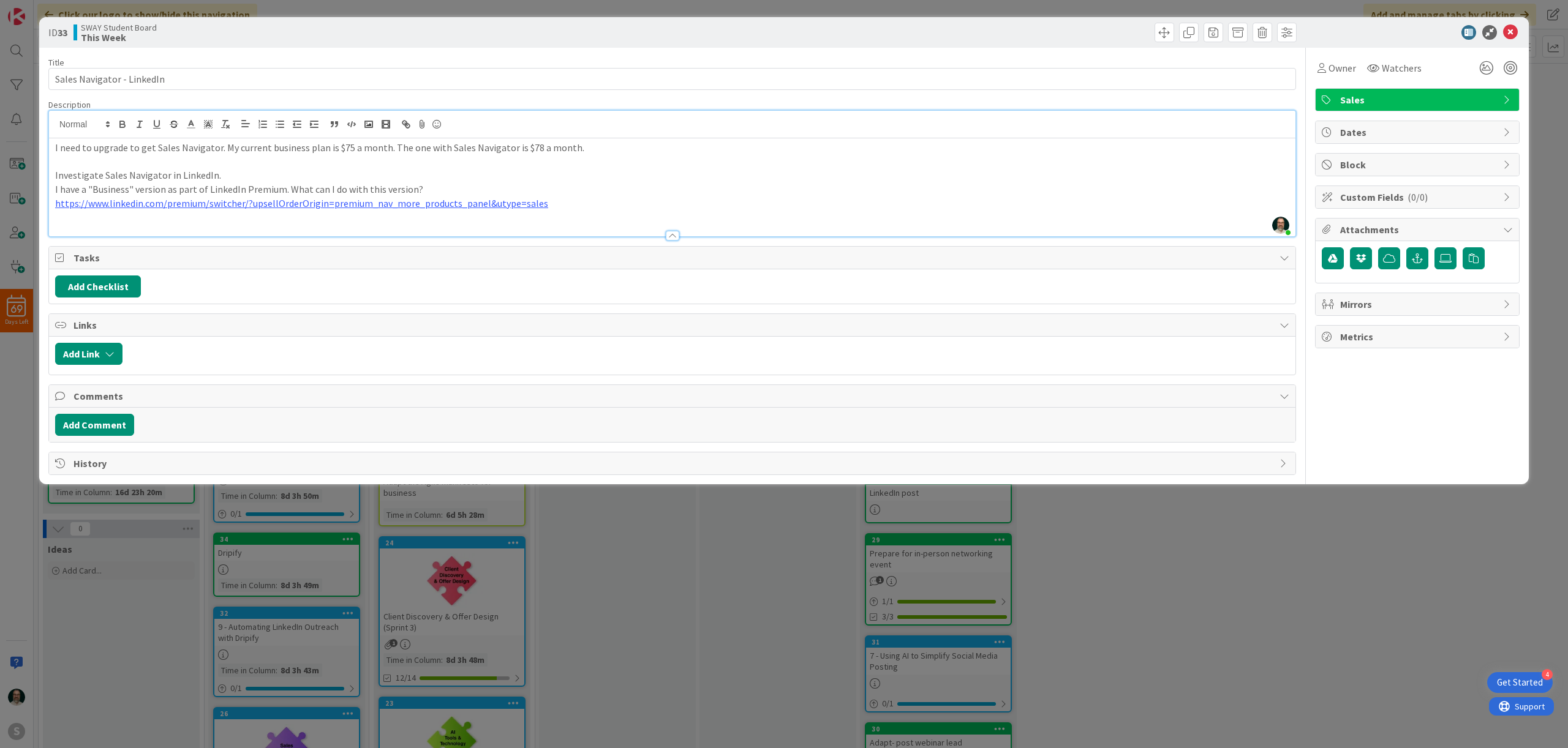 scroll, scrollTop: 0, scrollLeft: 0, axis: both 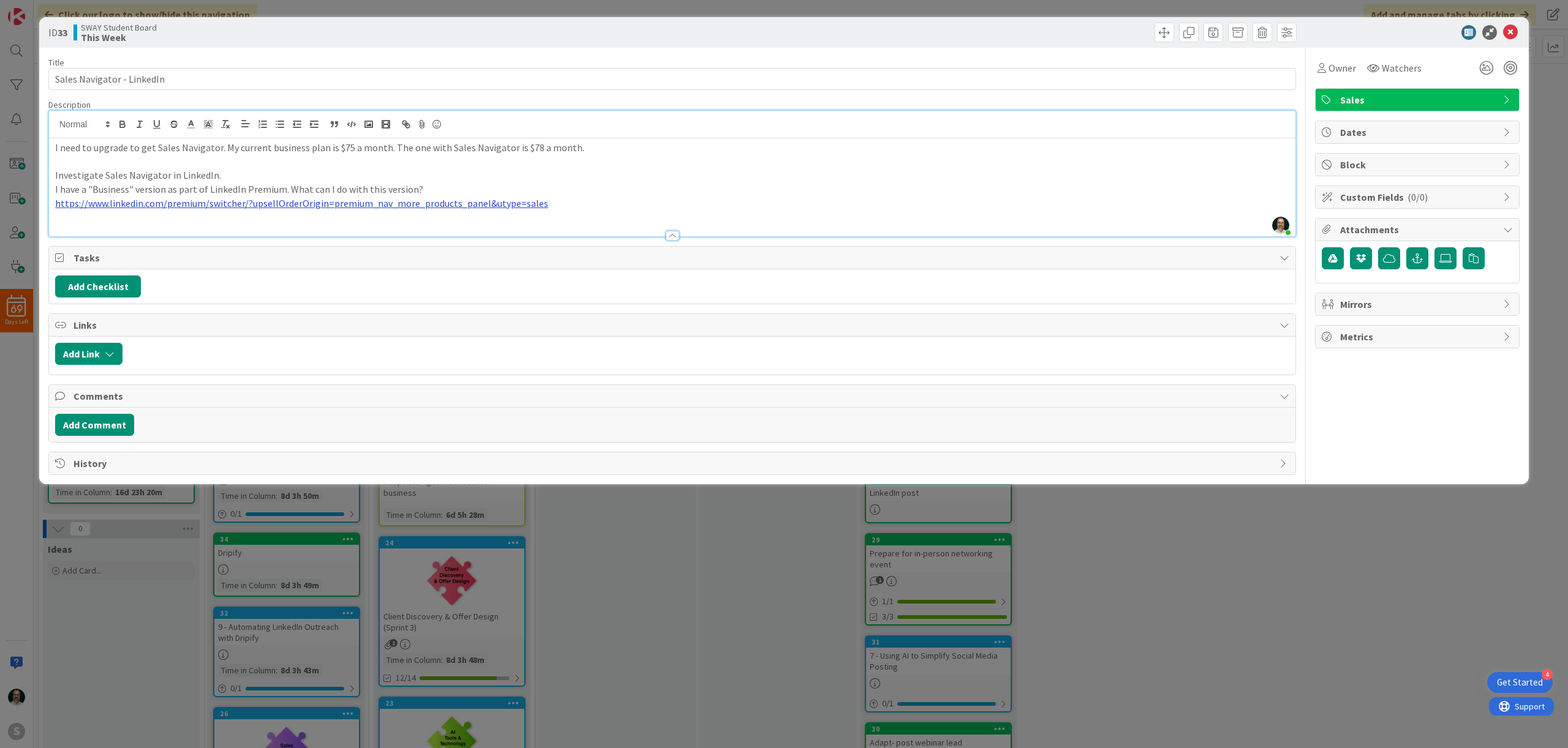 click on "https://www.linkedin.com/premium/switcher/?upsellOrderOrigin=premium_nav_more_products_panel&utype=sales" at bounding box center [301, 203] 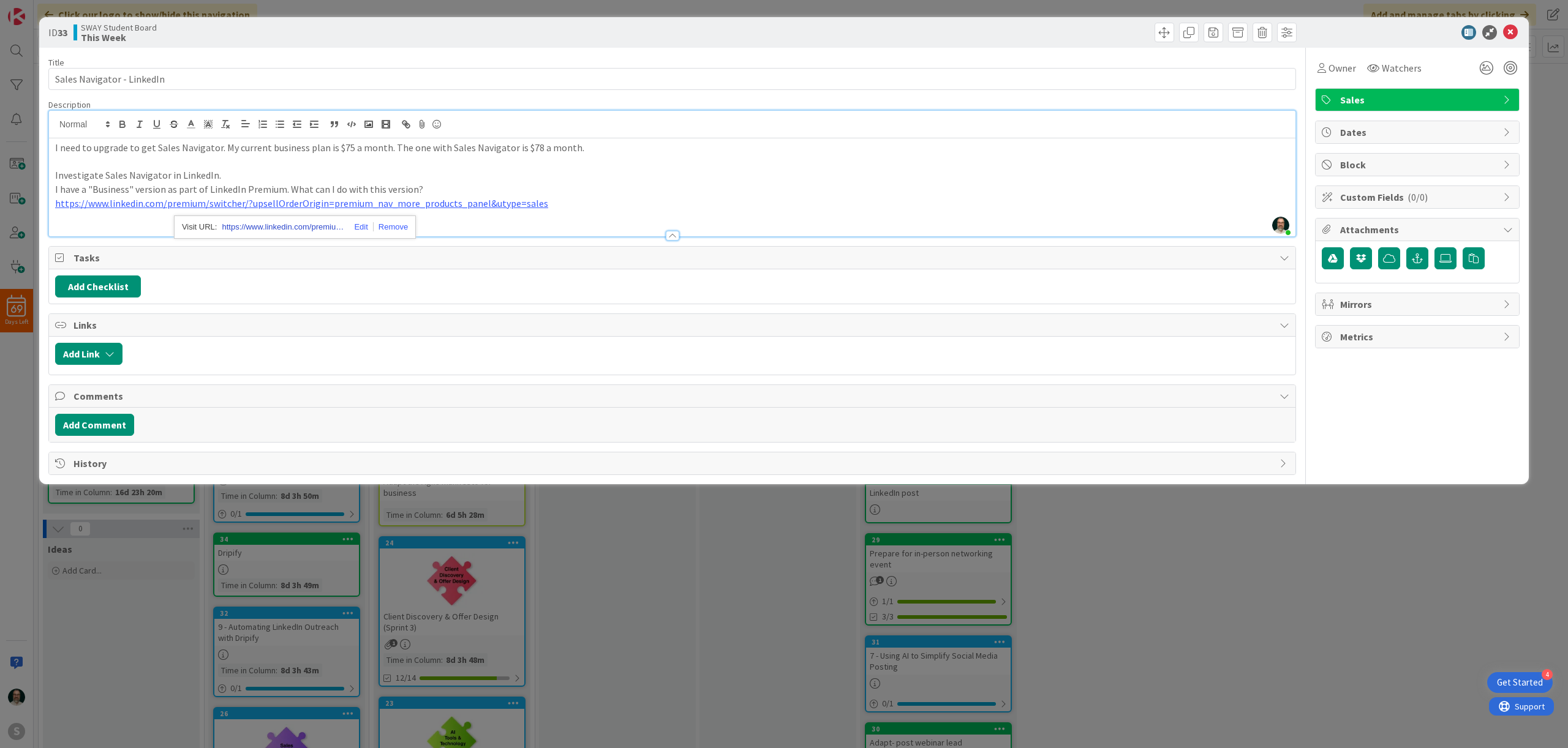 click on "https://www.linkedin.com/premium/switcher?upsellOrderOrigin=premium_nav_more_products_panel&utype=sales" at bounding box center (283, 227) 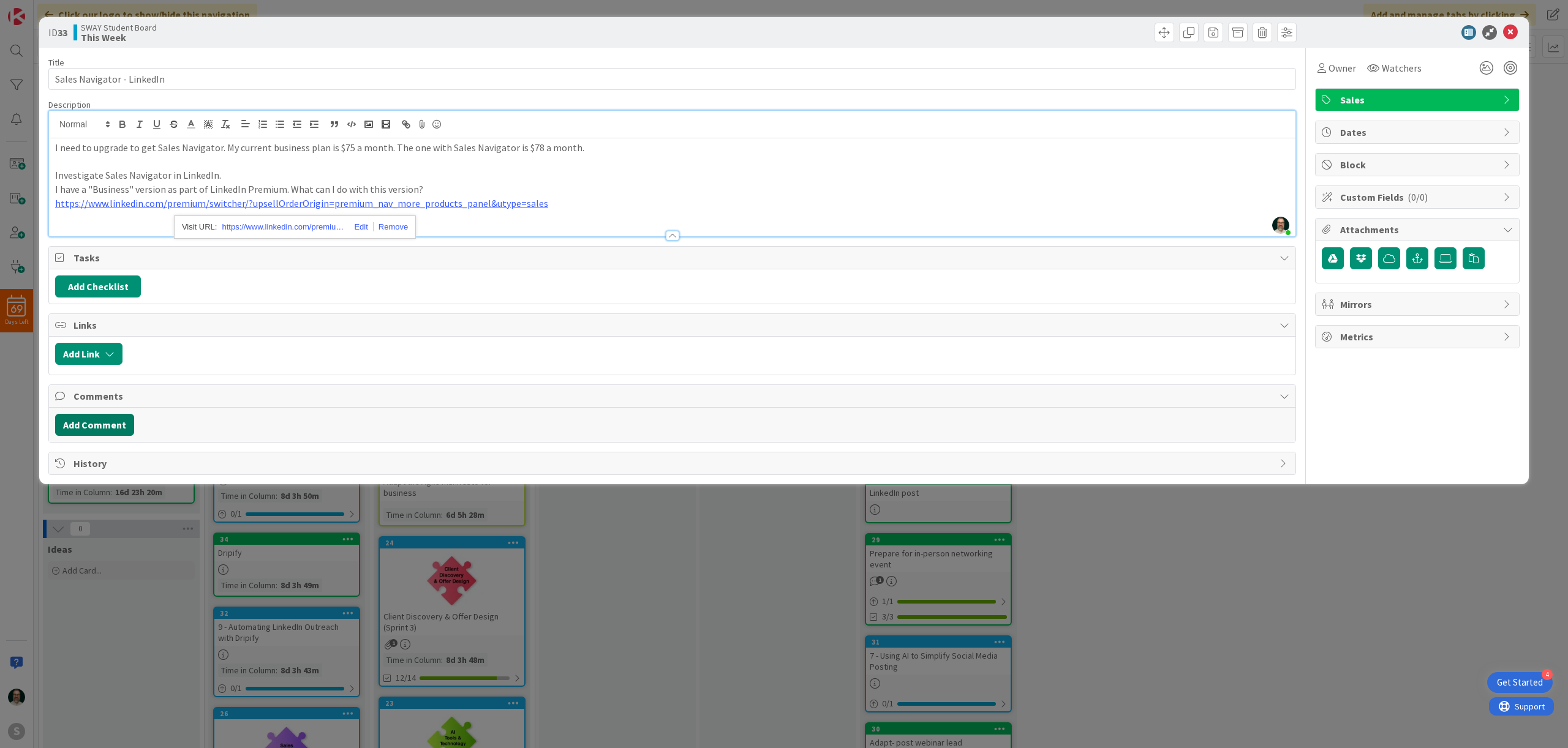 click on "Add Comment" at bounding box center [94, 425] 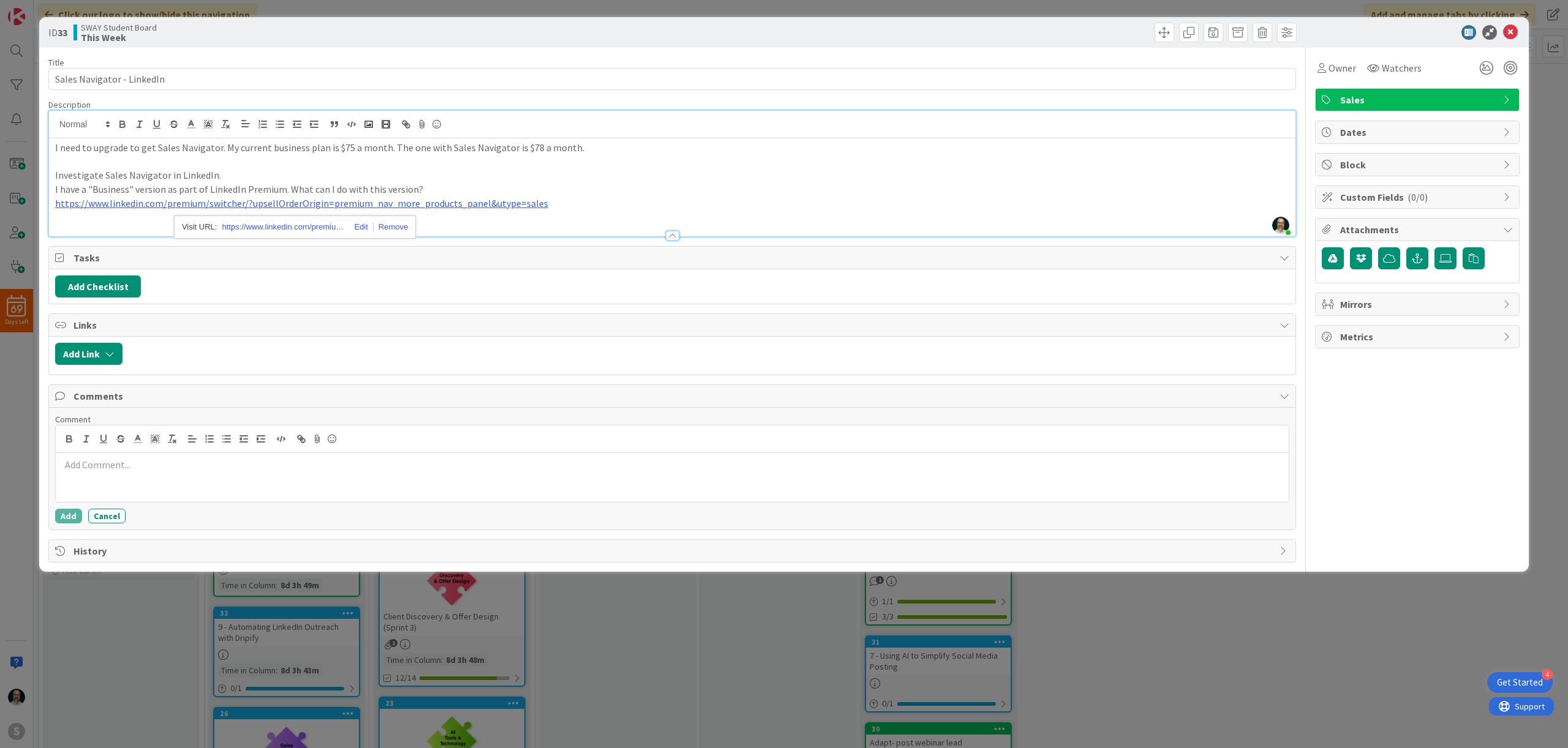 type 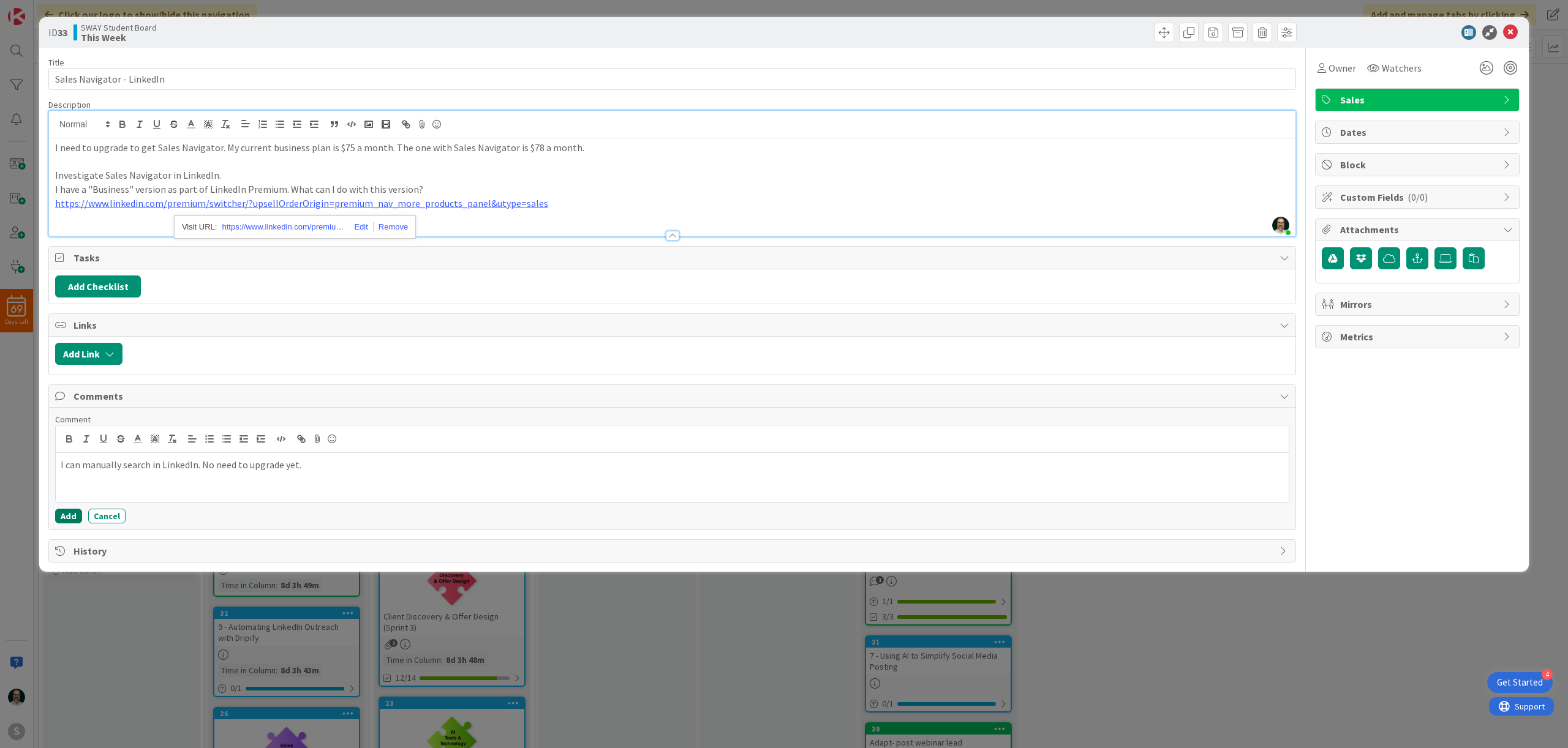 click on "Add" at bounding box center [69, 516] 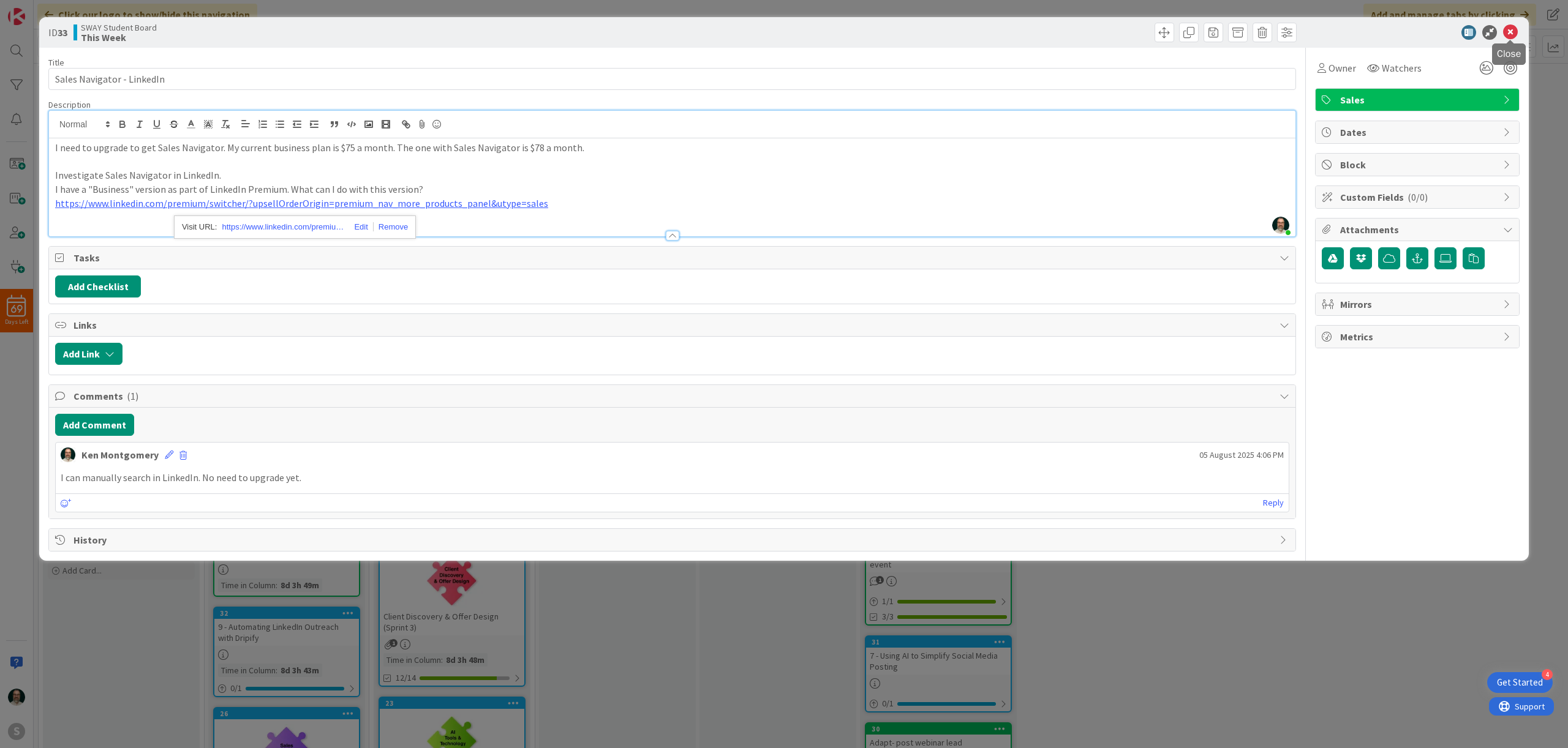 click at bounding box center [1510, 32] 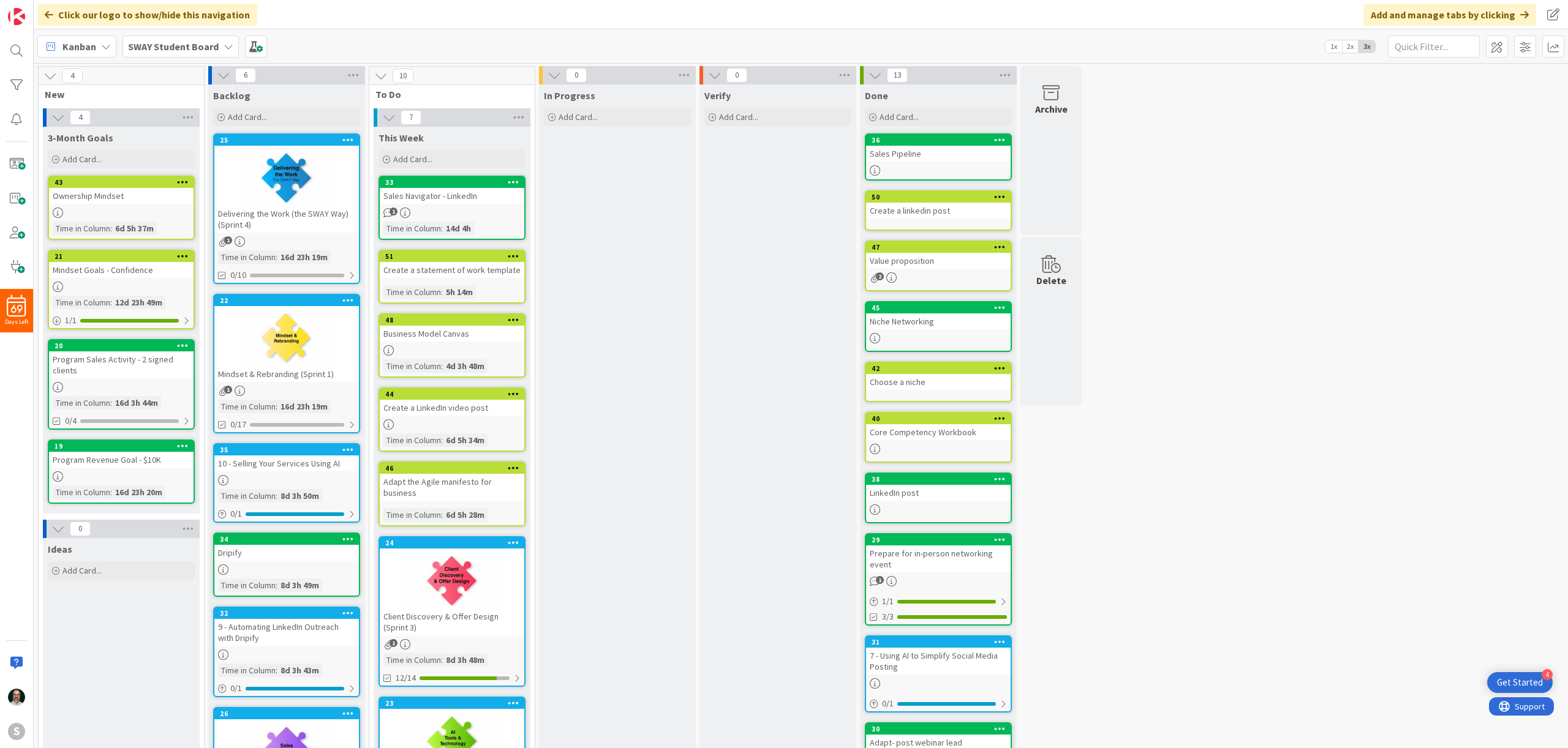 scroll, scrollTop: 0, scrollLeft: 0, axis: both 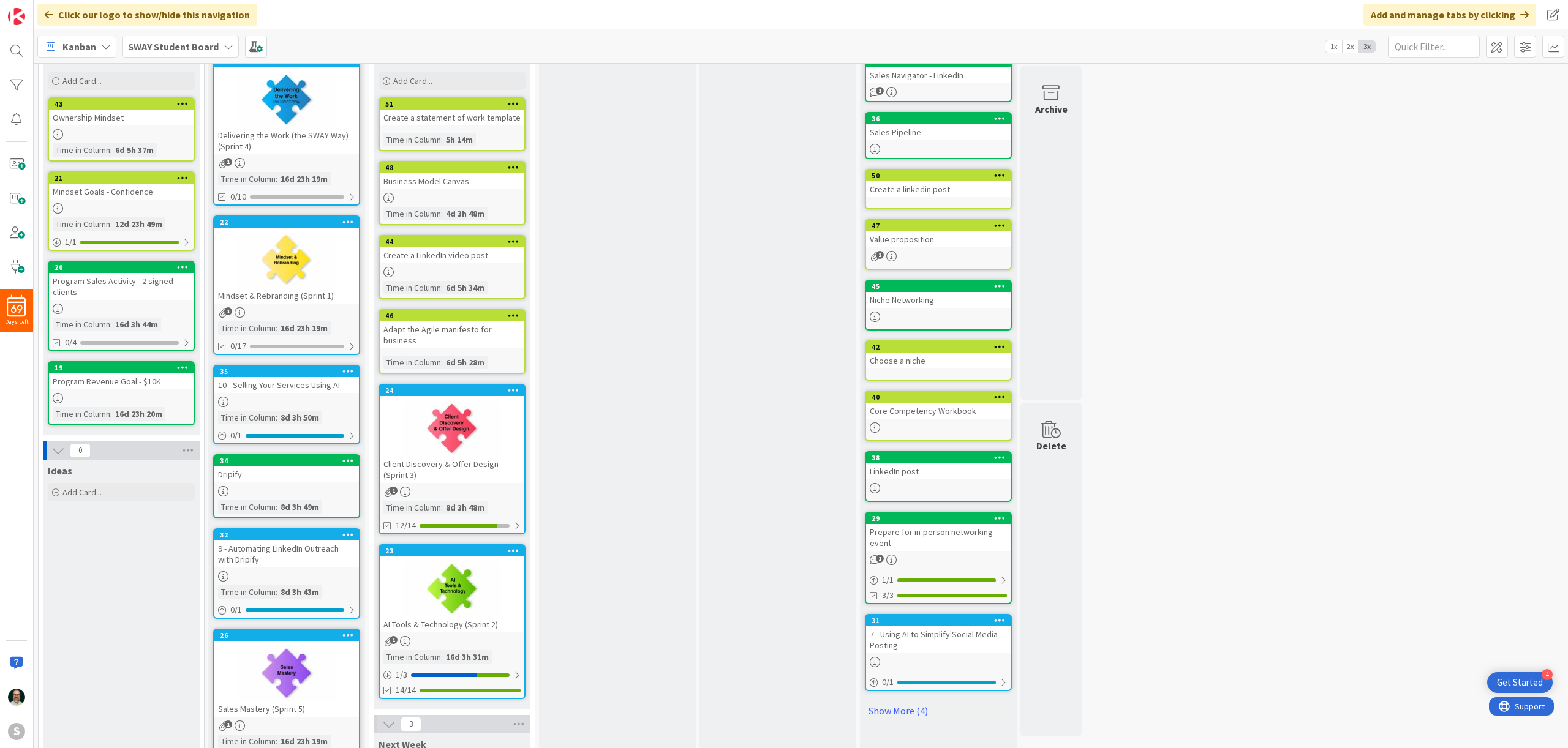 click at bounding box center [452, 589] 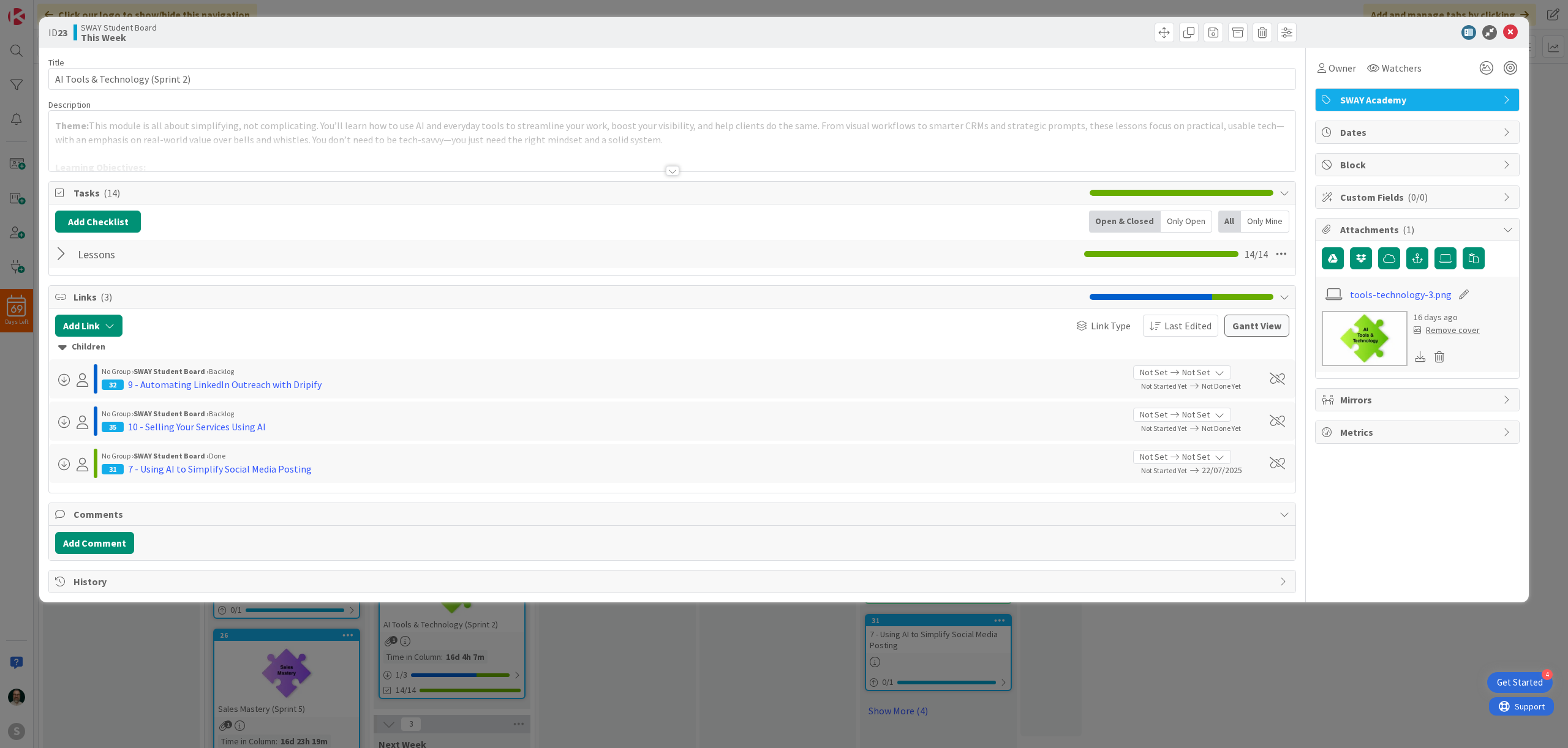 scroll, scrollTop: 0, scrollLeft: 0, axis: both 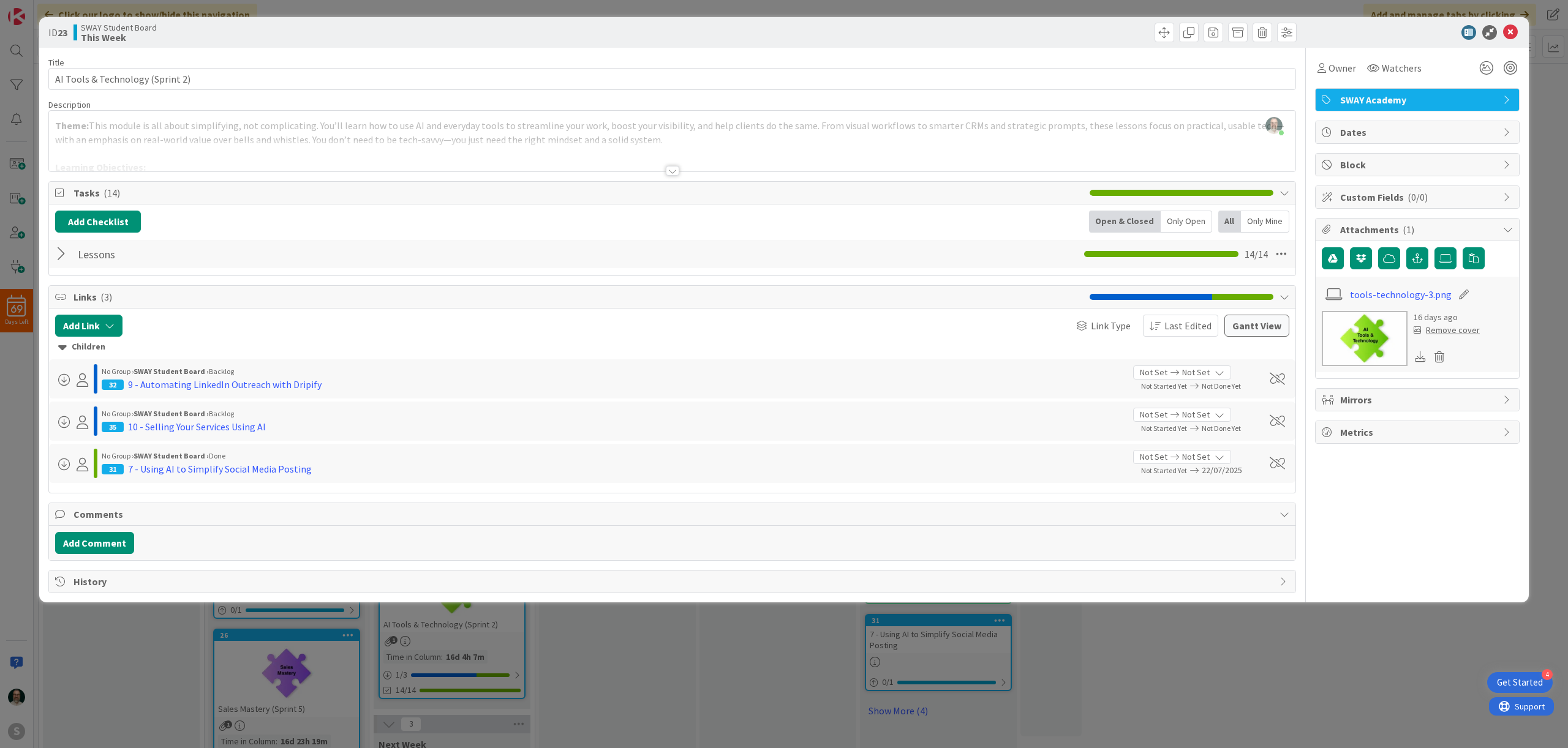 click at bounding box center (63, 254) 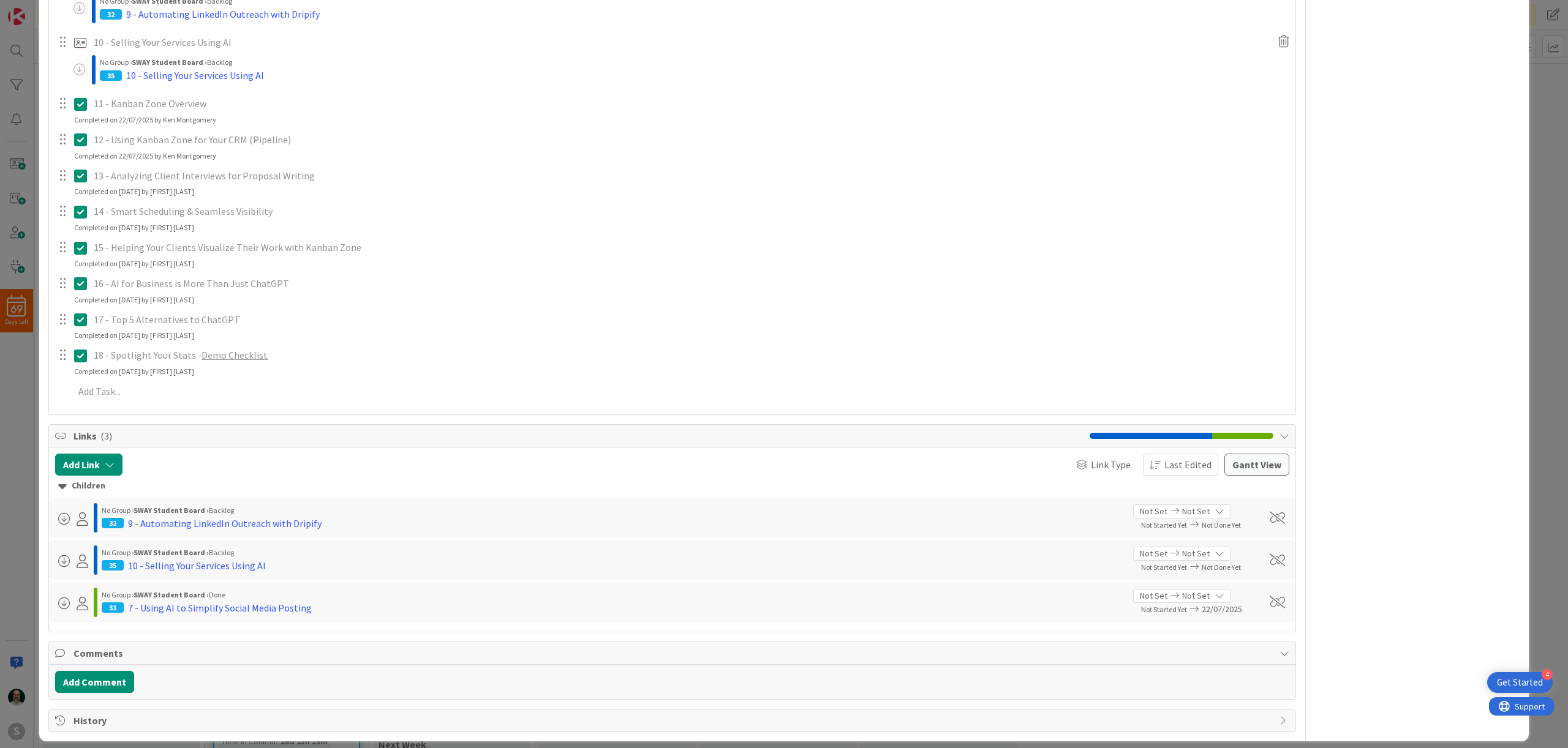 scroll, scrollTop: 646, scrollLeft: 0, axis: vertical 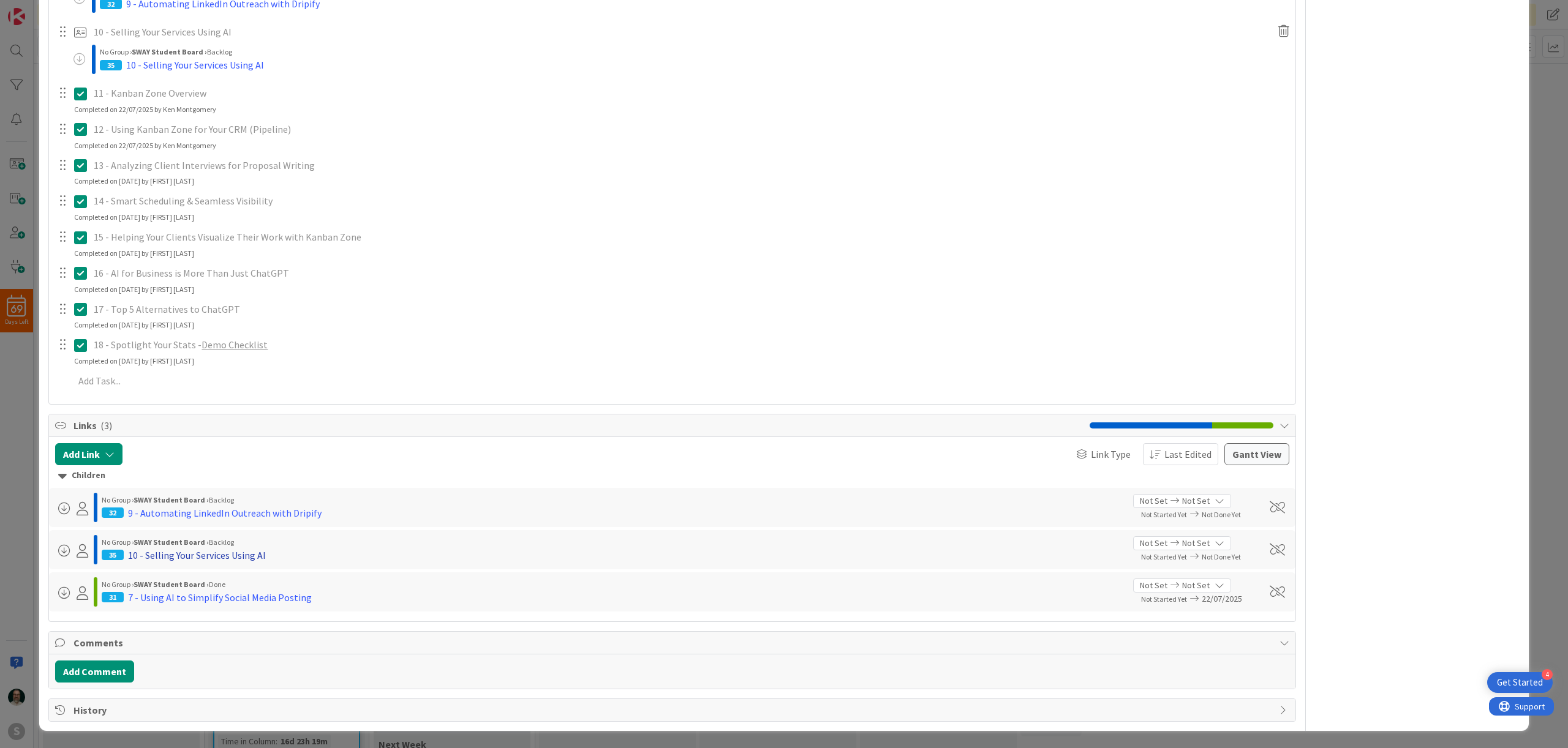 click on "10 - Selling Your Services Using AI" at bounding box center [197, 555] 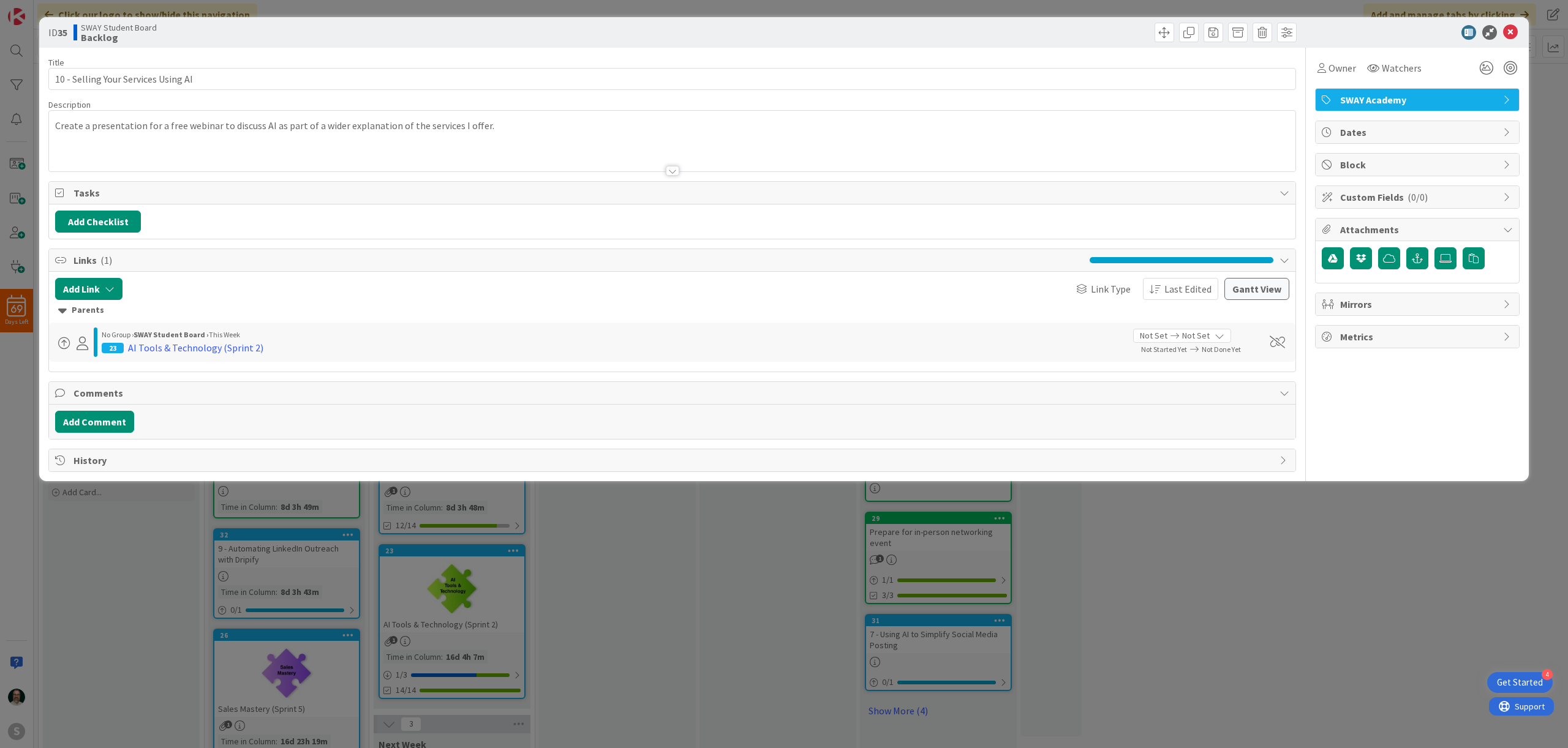 scroll, scrollTop: 0, scrollLeft: 0, axis: both 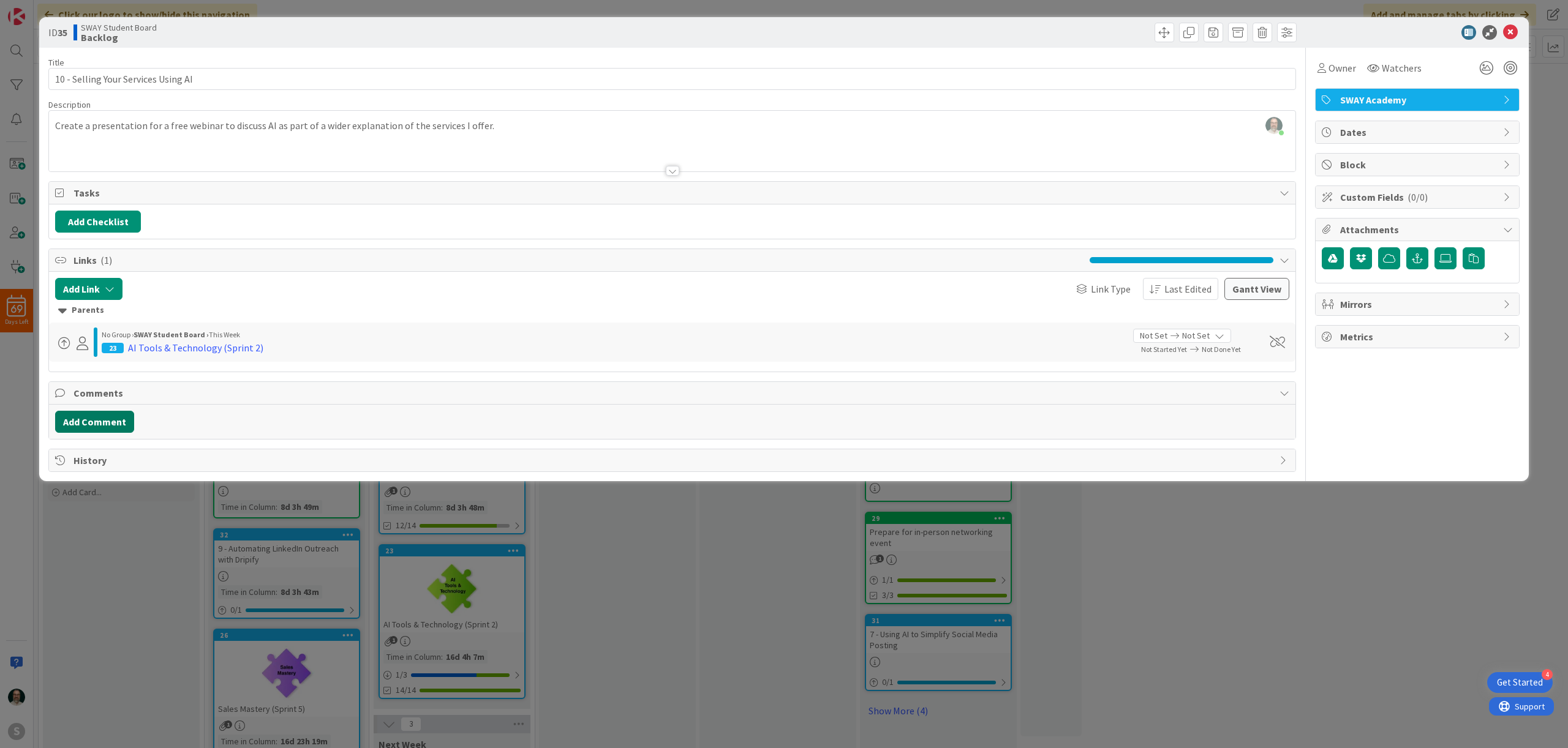 click on "Add Comment" at bounding box center (94, 422) 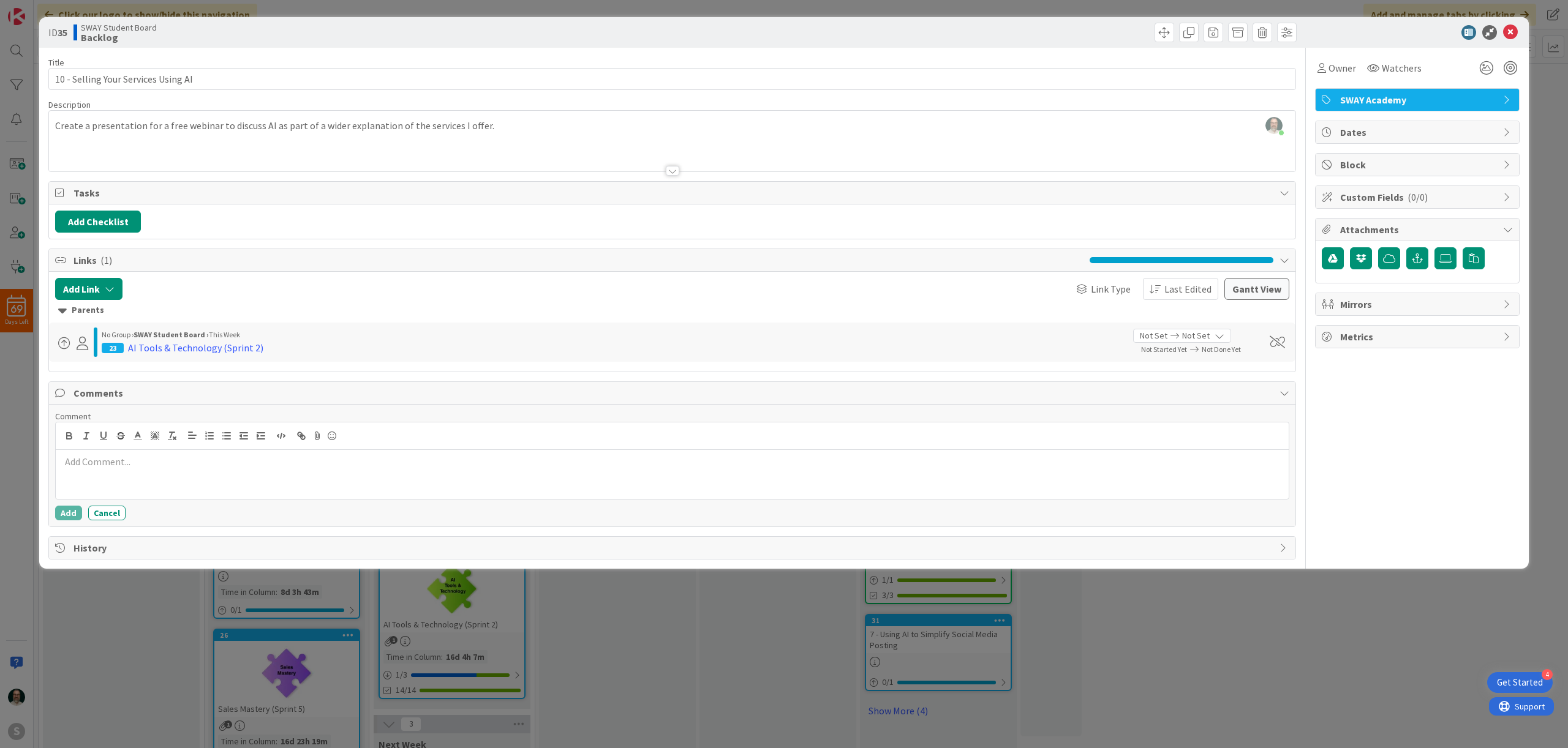 type 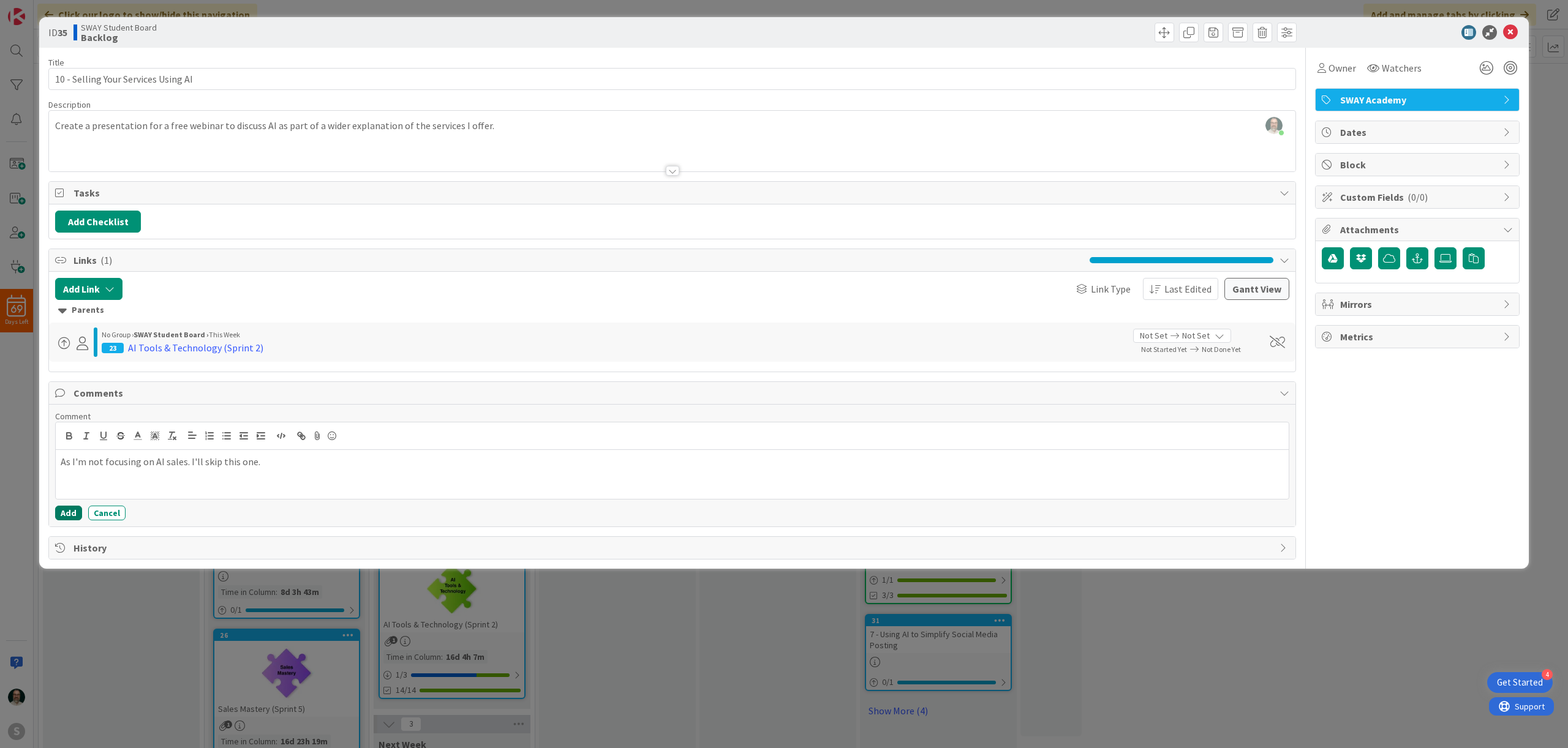 click on "Add" at bounding box center (69, 513) 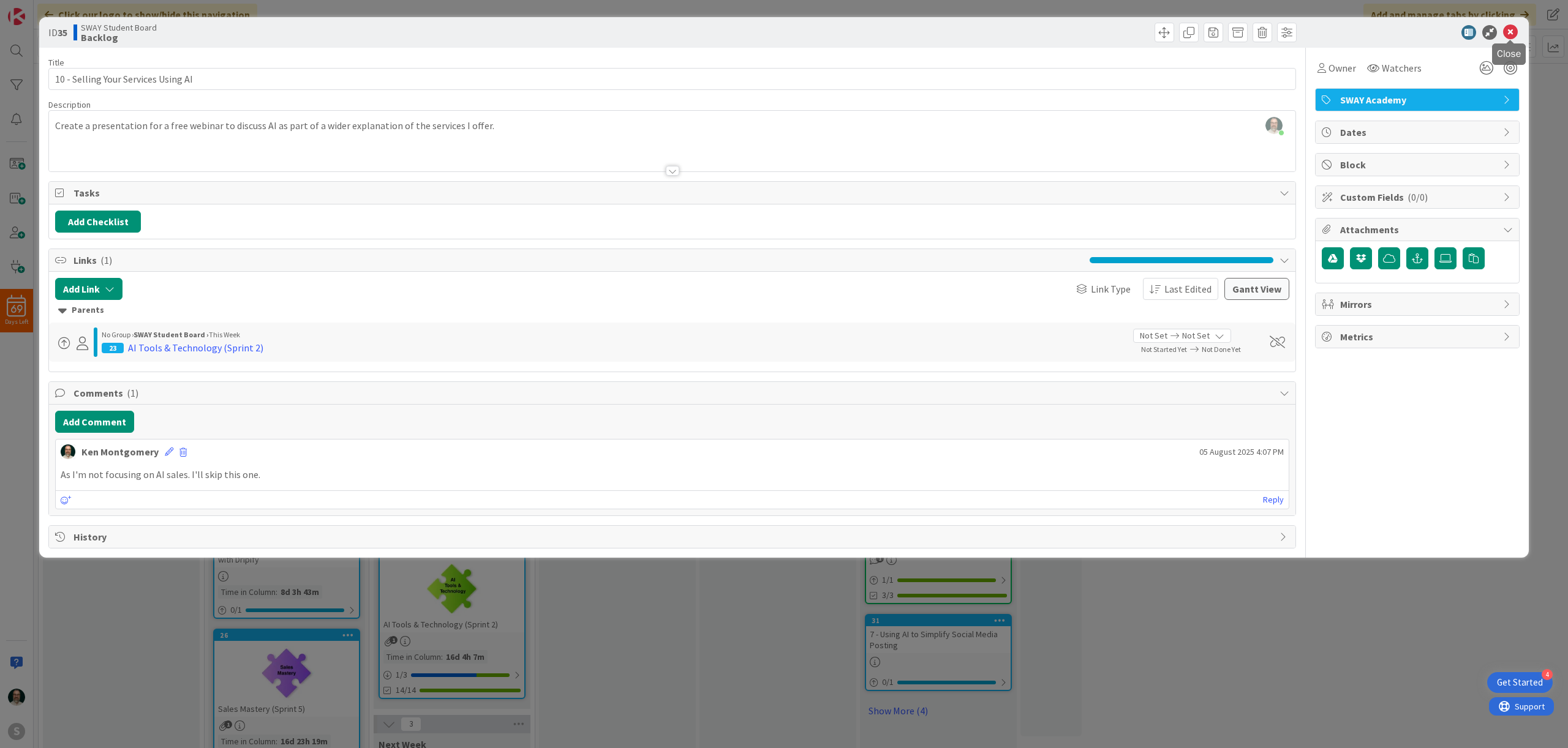 click at bounding box center [1510, 32] 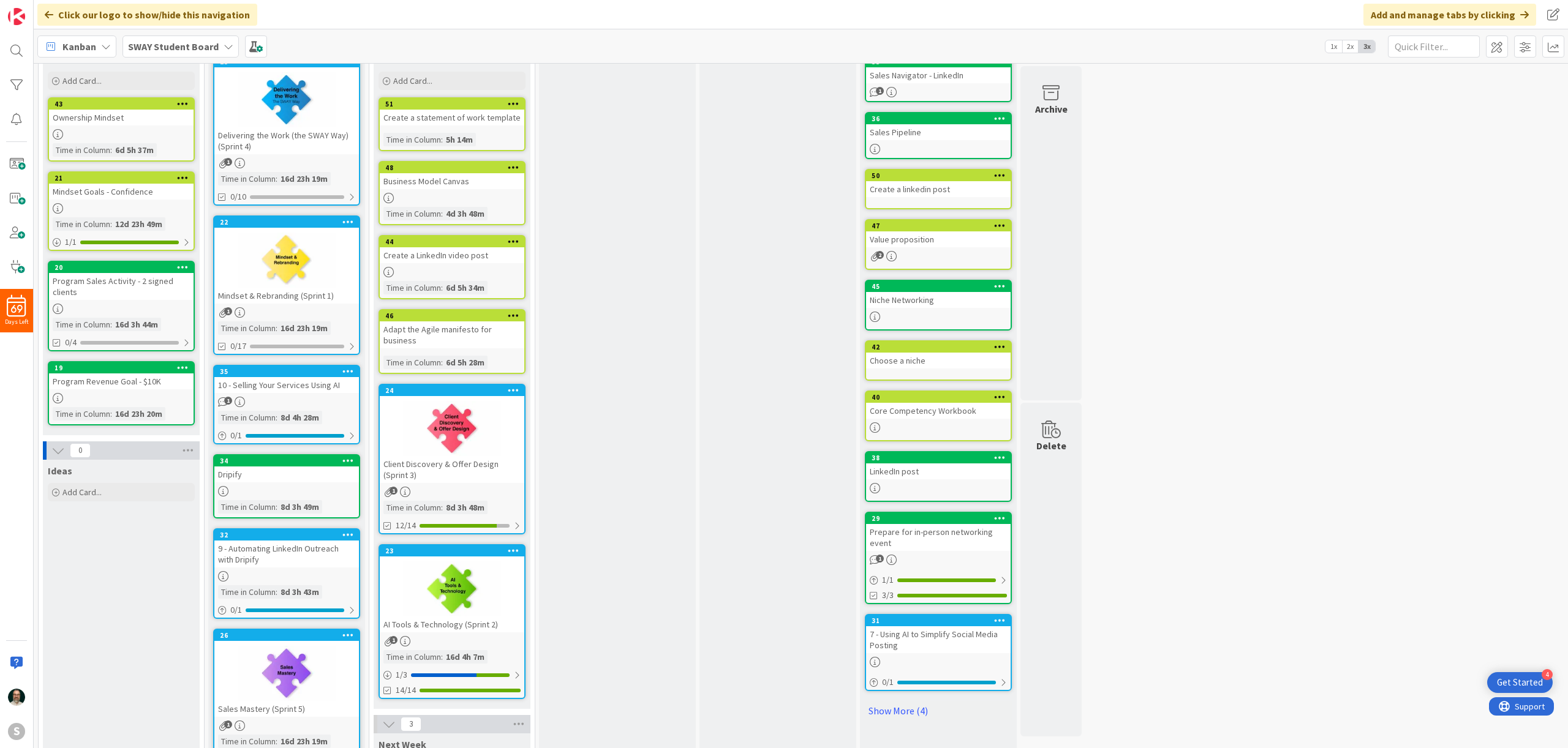 scroll, scrollTop: 0, scrollLeft: 0, axis: both 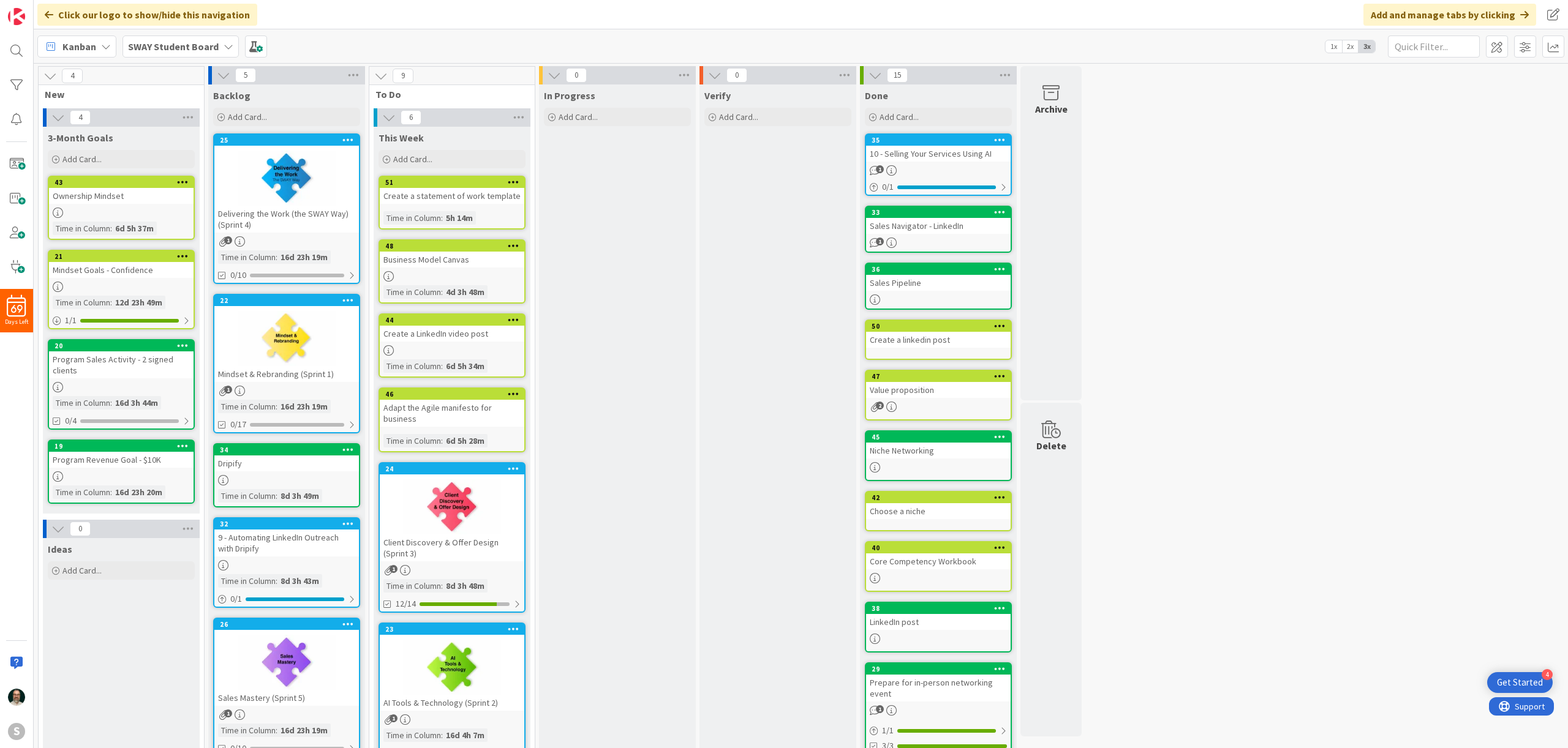 click on "35 10 - Selling Your Services Using AI 1 0 / 1" at bounding box center [938, 165] 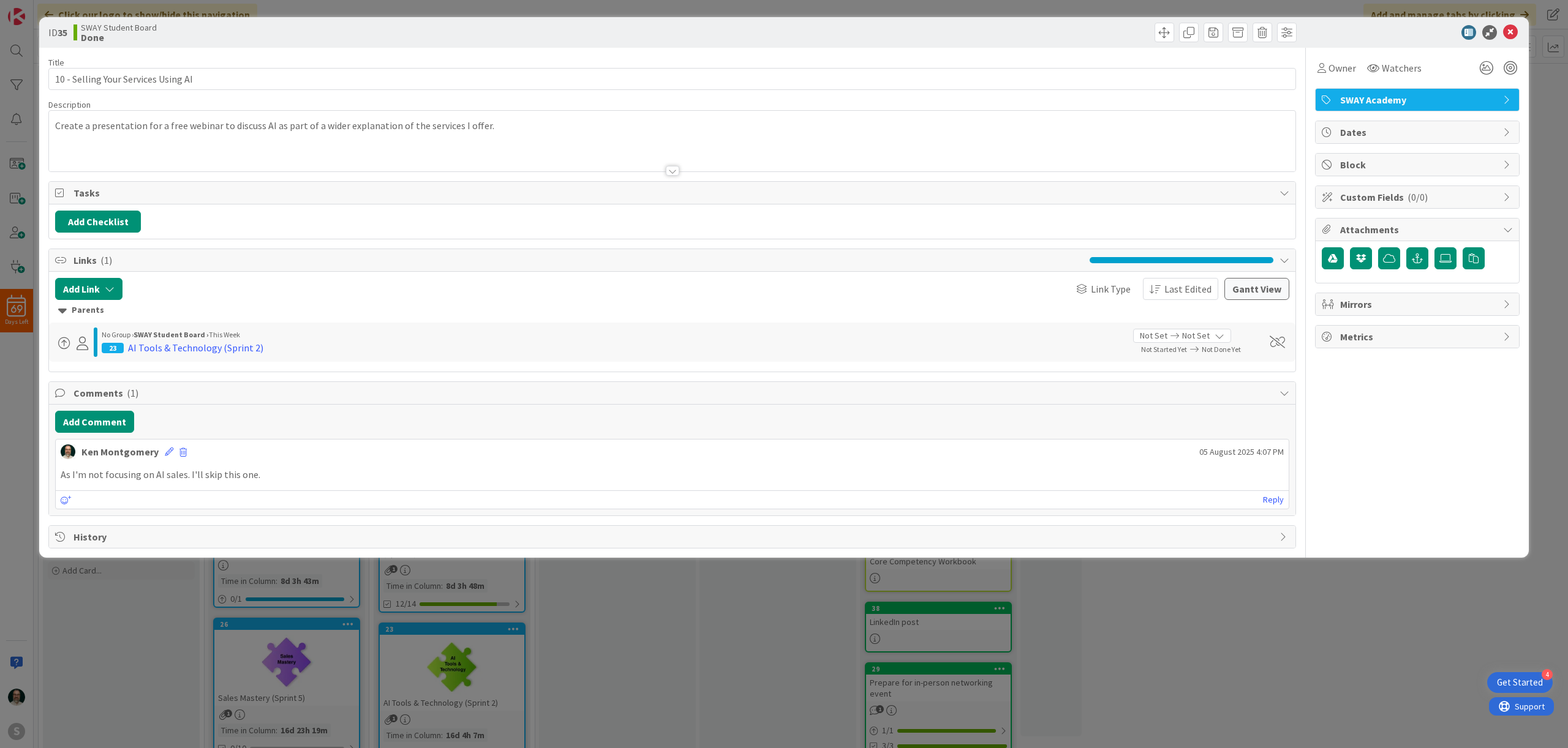 scroll, scrollTop: 0, scrollLeft: 0, axis: both 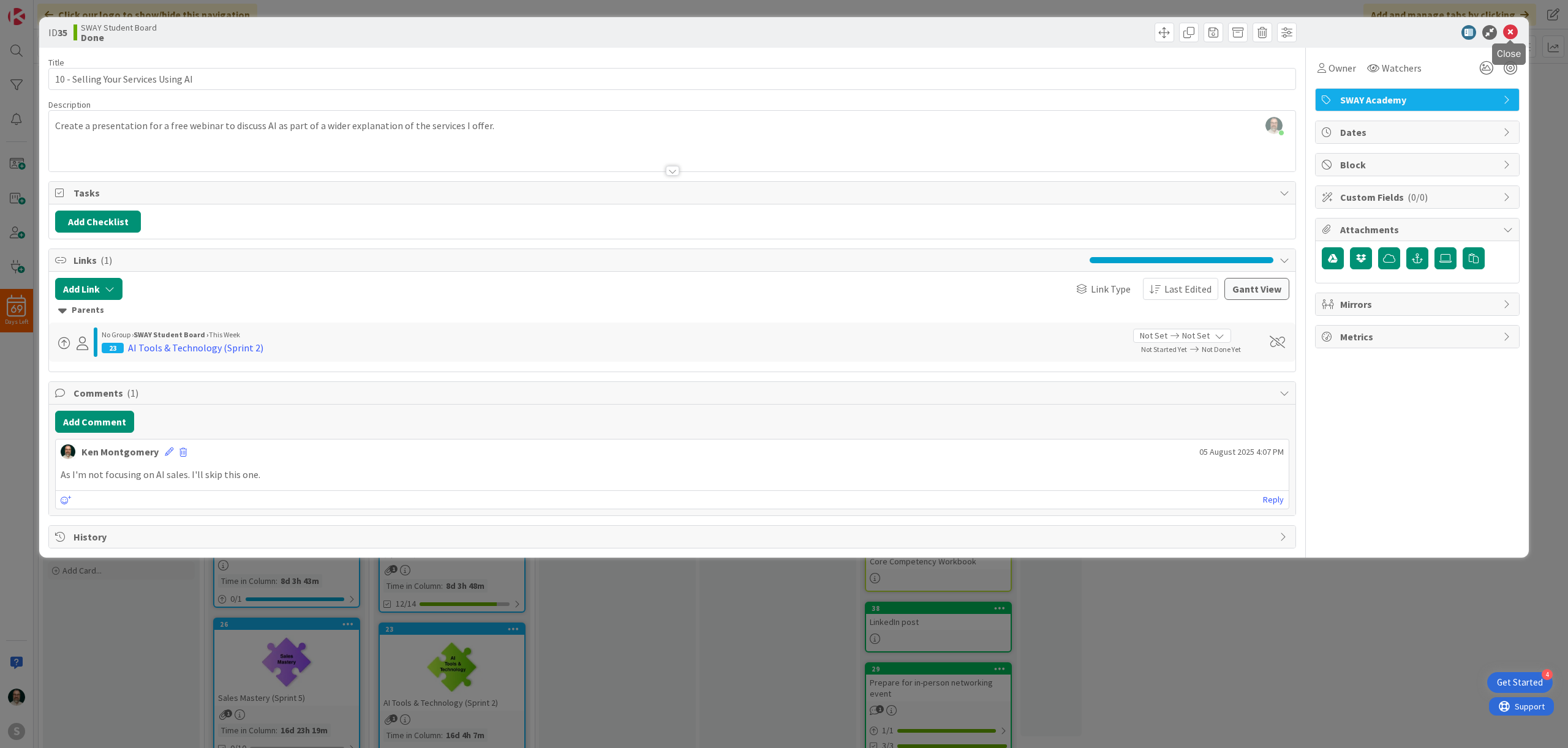 click at bounding box center (1510, 32) 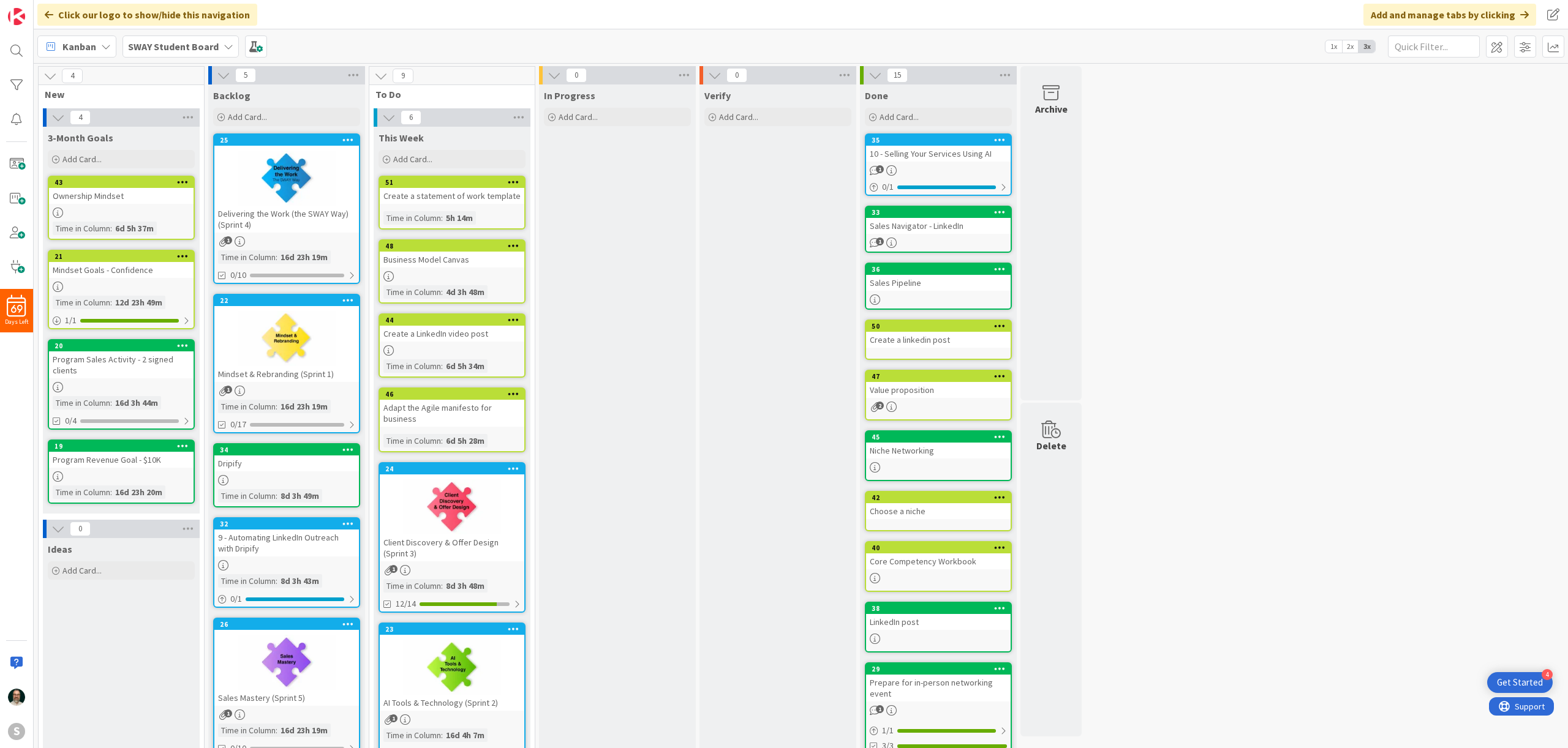 scroll, scrollTop: 0, scrollLeft: 0, axis: both 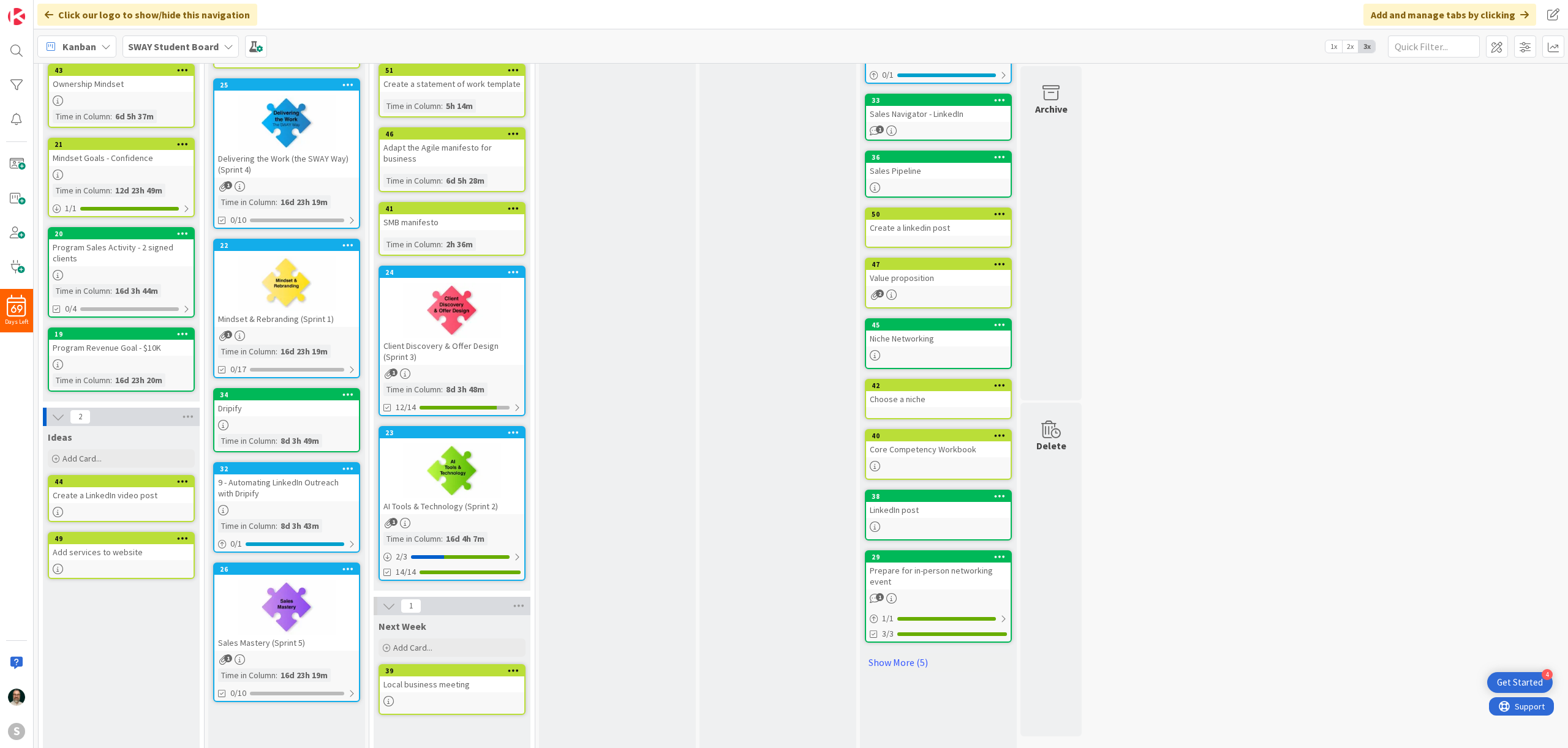 click on "SMB manifesto" at bounding box center [452, 222] 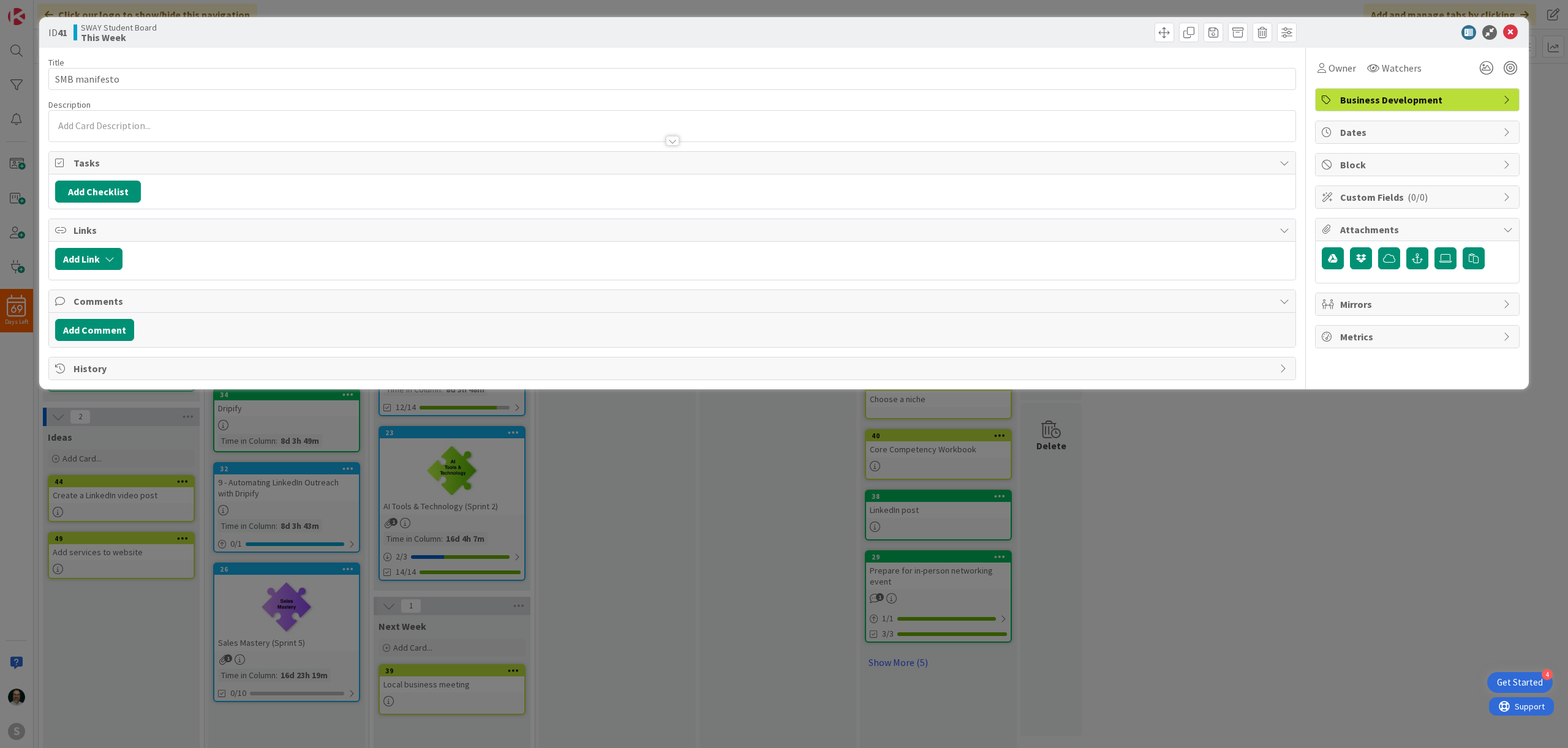 scroll, scrollTop: 0, scrollLeft: 0, axis: both 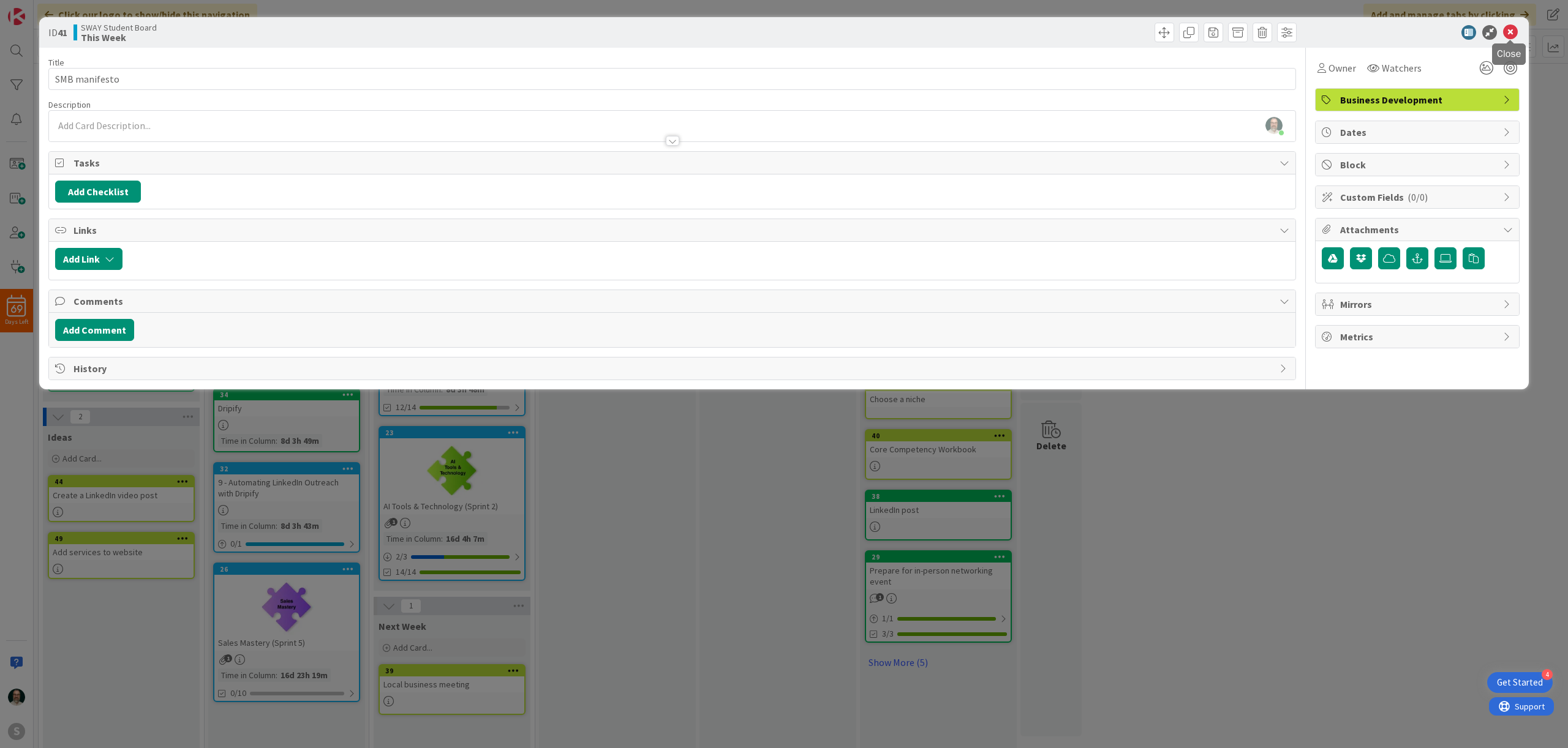 click at bounding box center [1510, 32] 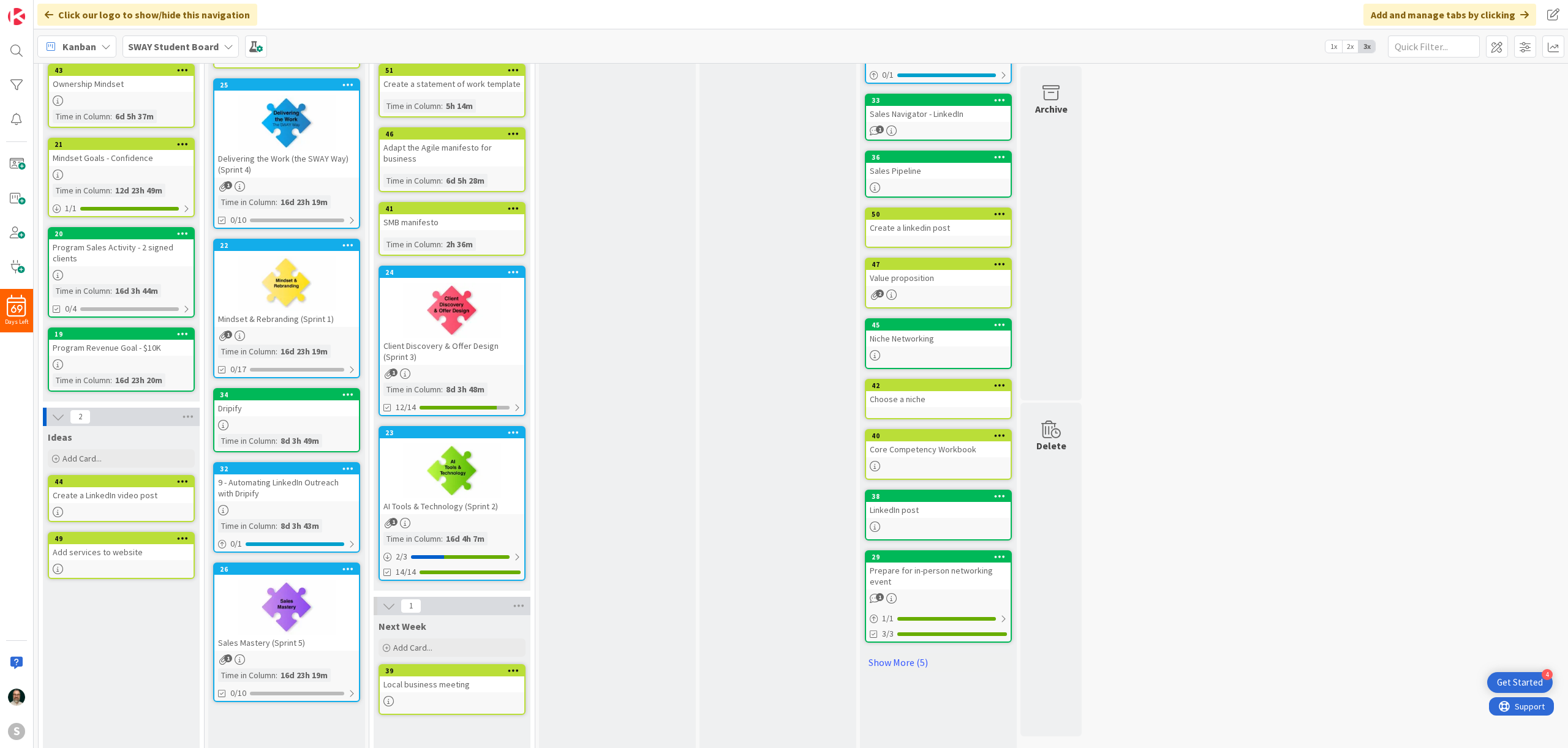scroll, scrollTop: 0, scrollLeft: 0, axis: both 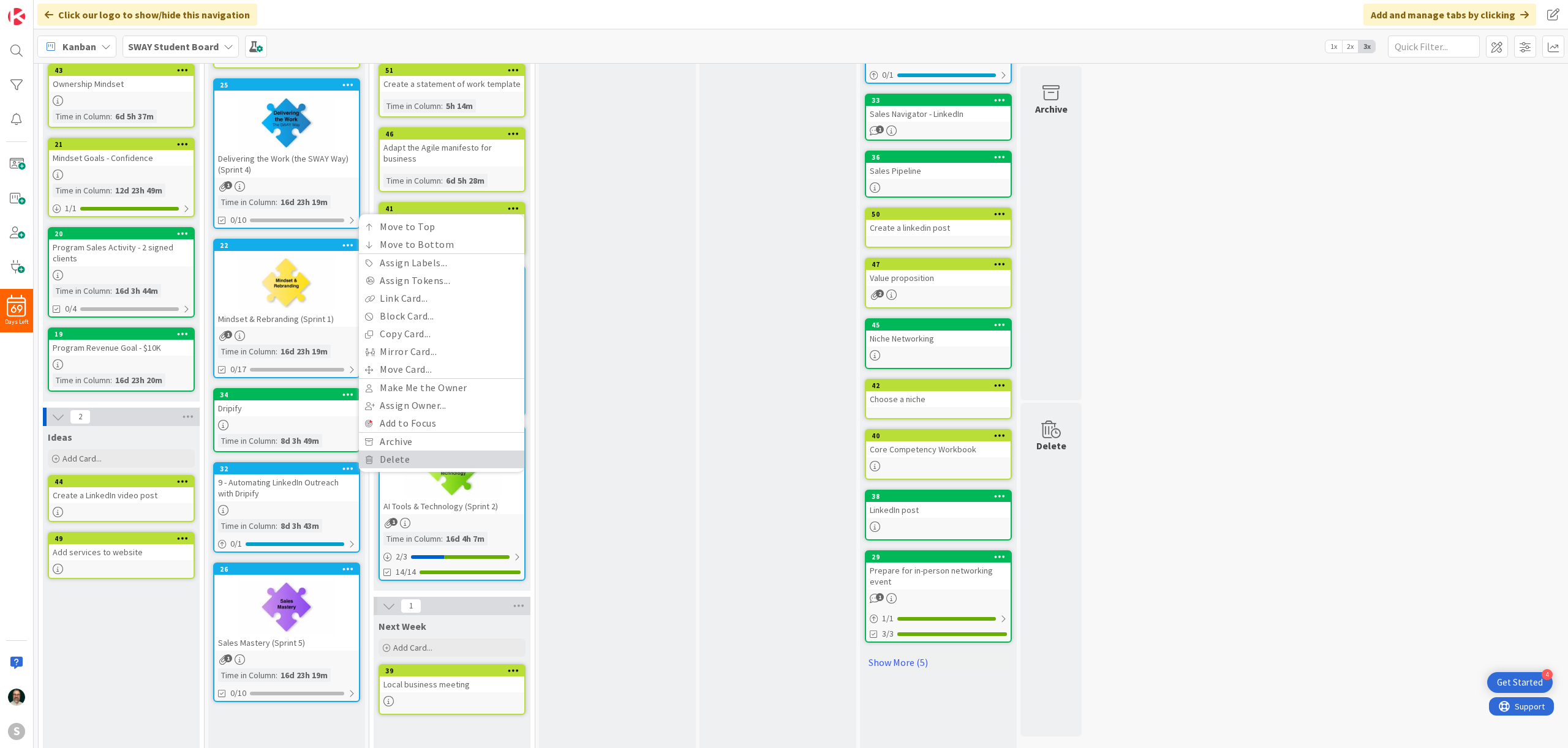 click on "Delete" at bounding box center (442, 459) 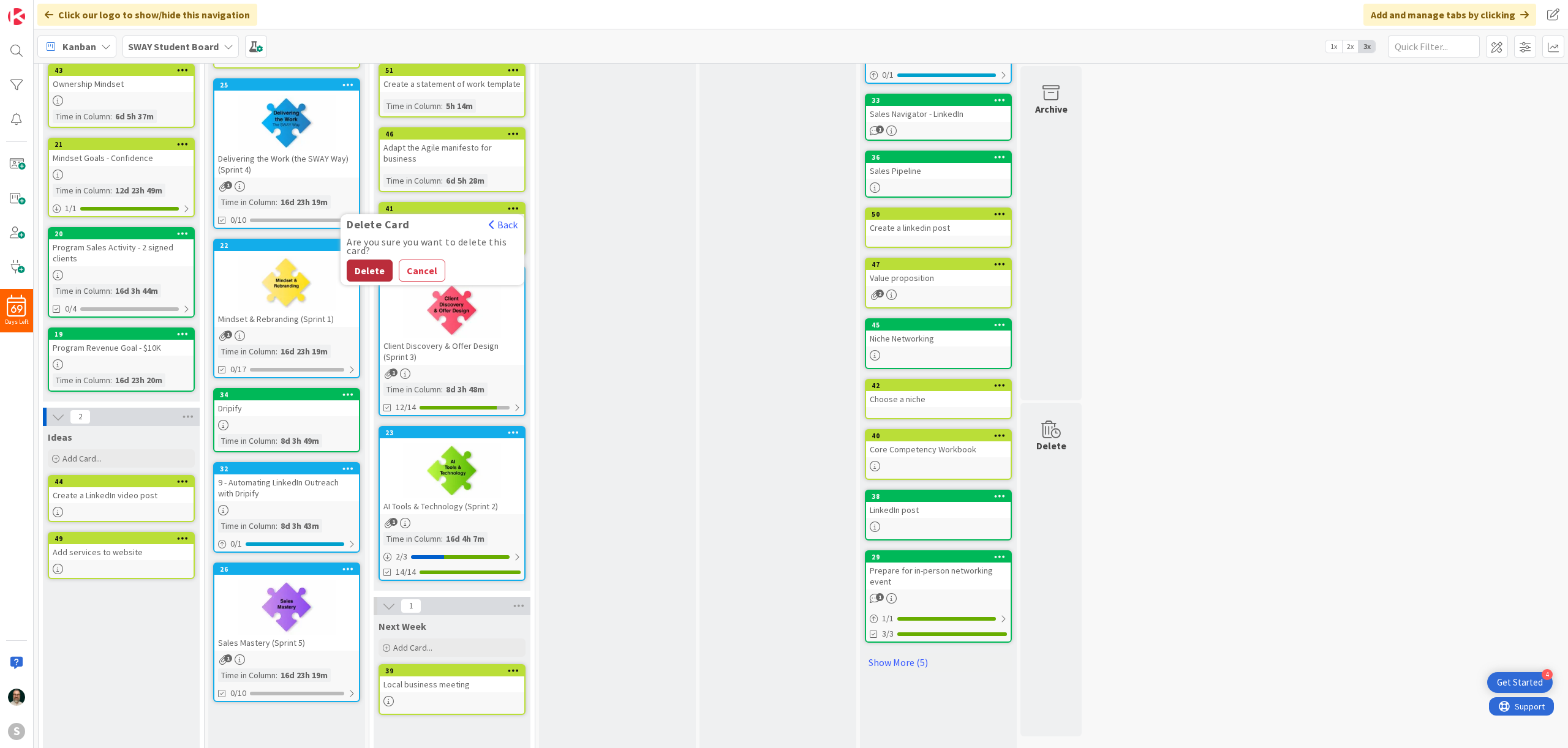 click on "Delete" at bounding box center [369, 271] 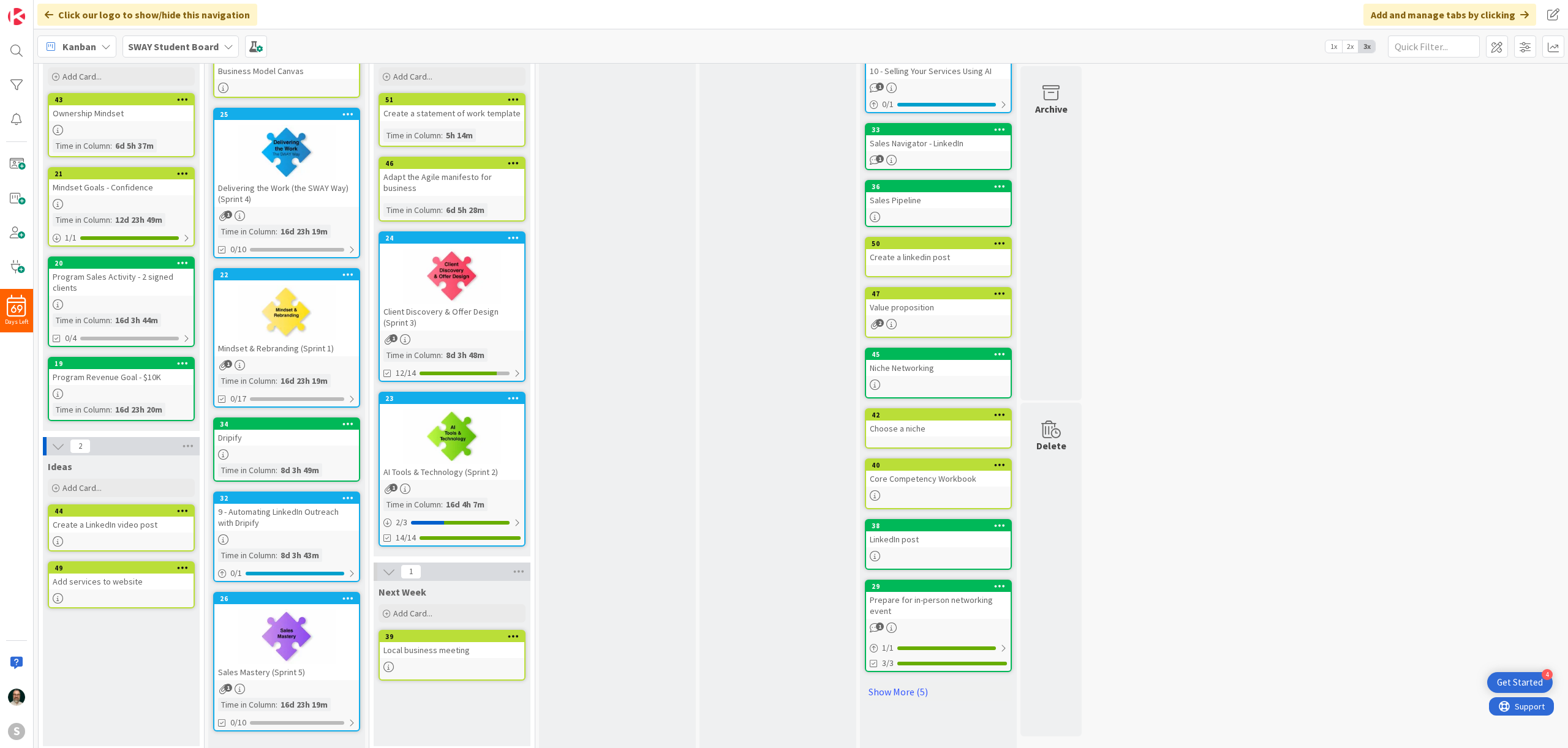 click on "Local business meeting" at bounding box center [452, 650] 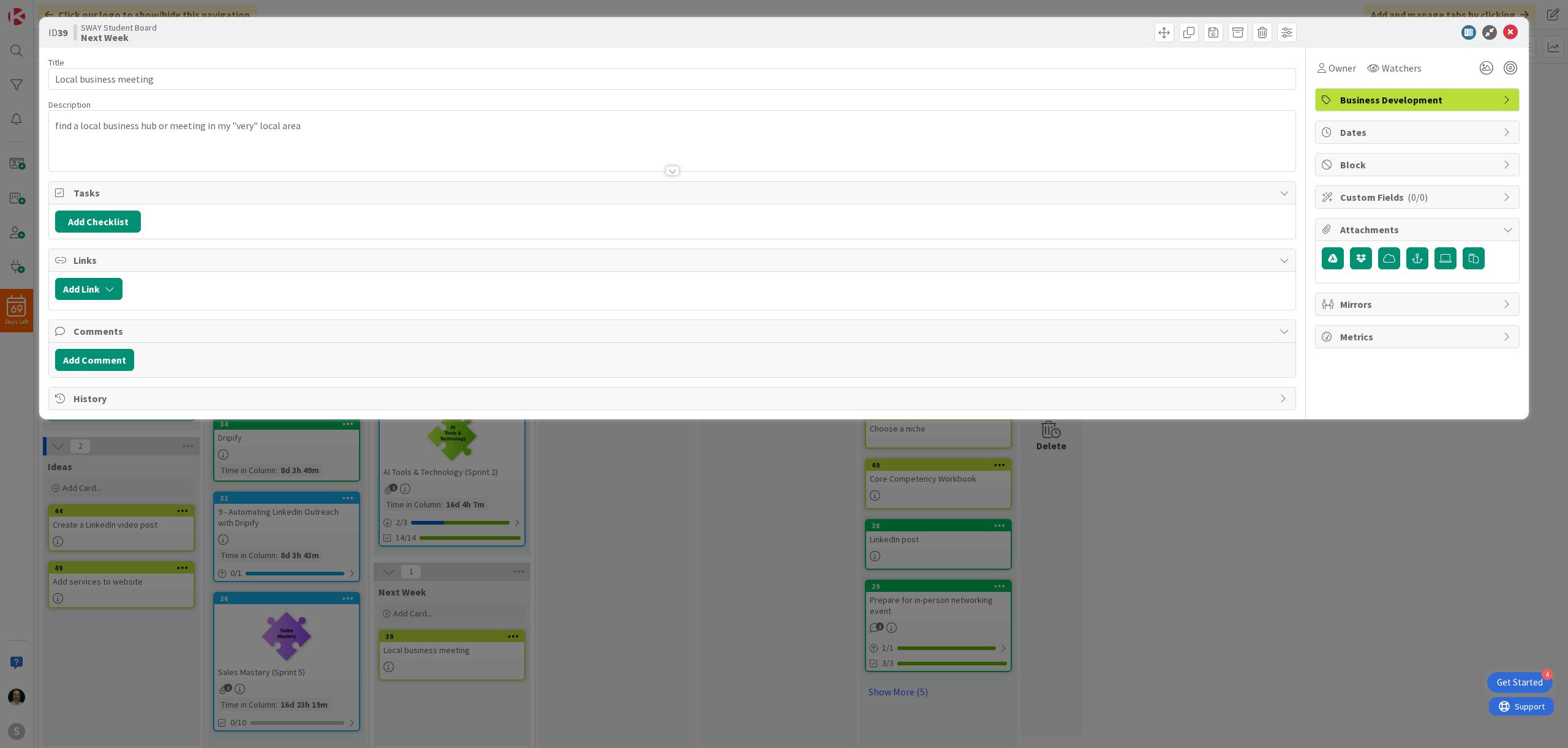 scroll, scrollTop: 0, scrollLeft: 0, axis: both 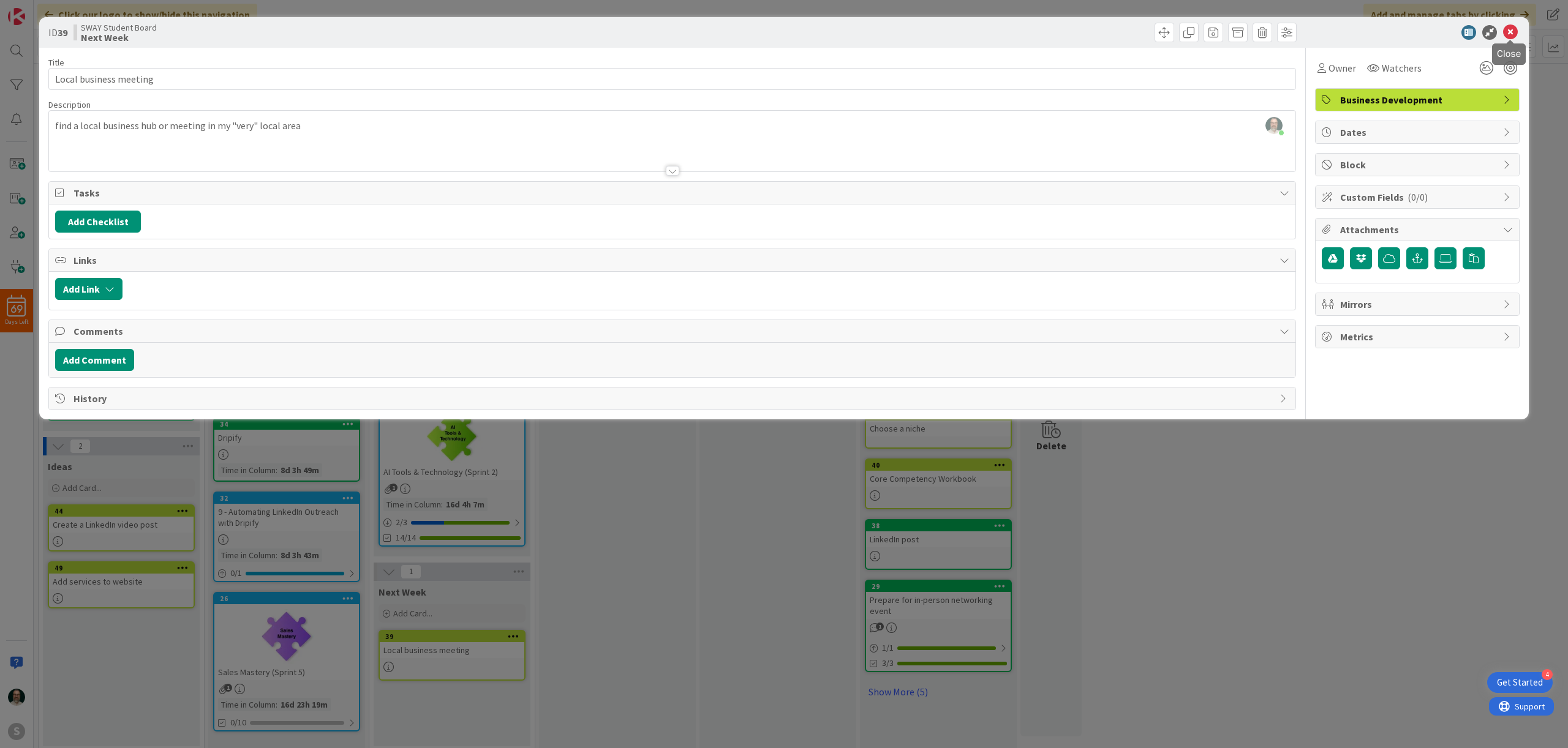 click at bounding box center [1510, 32] 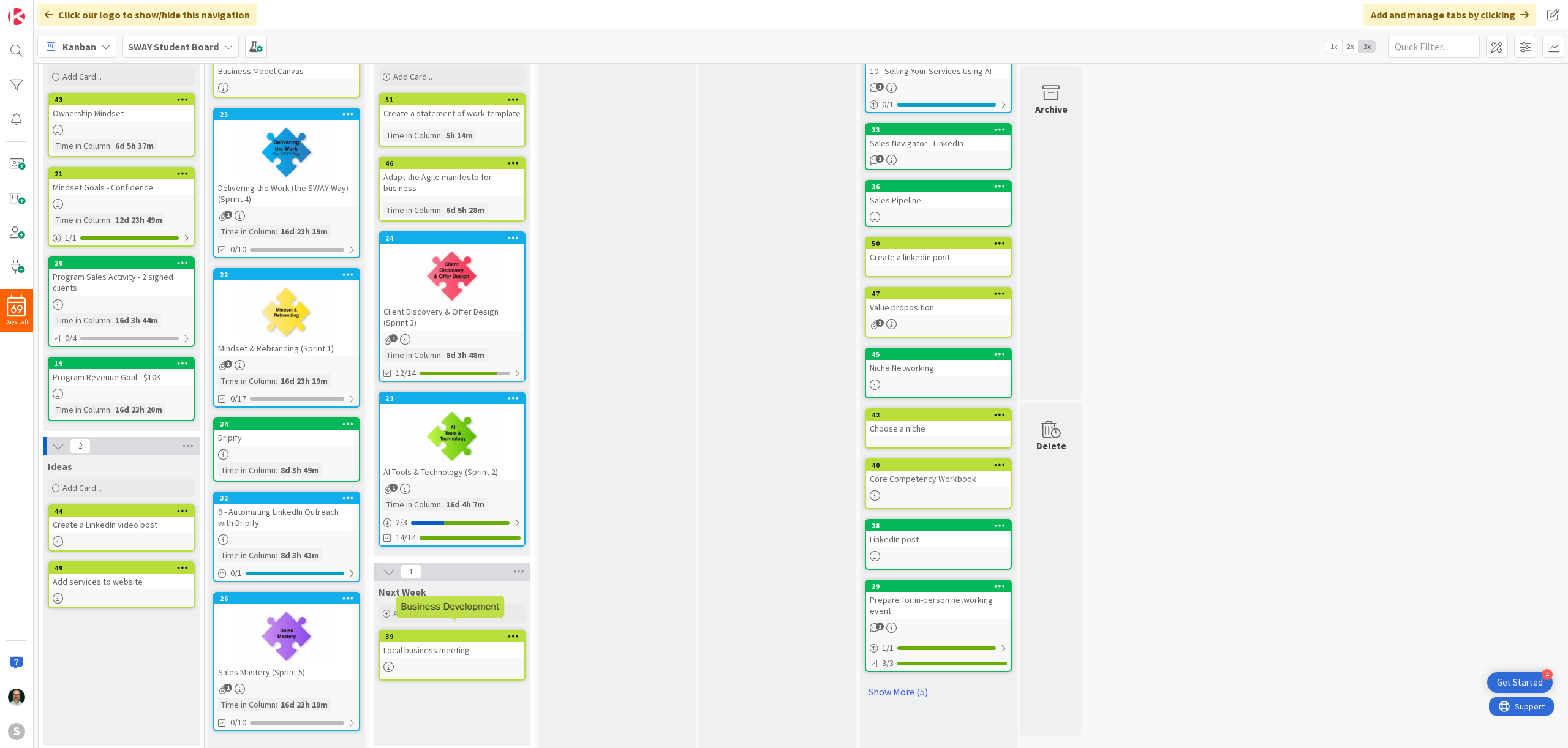 scroll, scrollTop: 0, scrollLeft: 0, axis: both 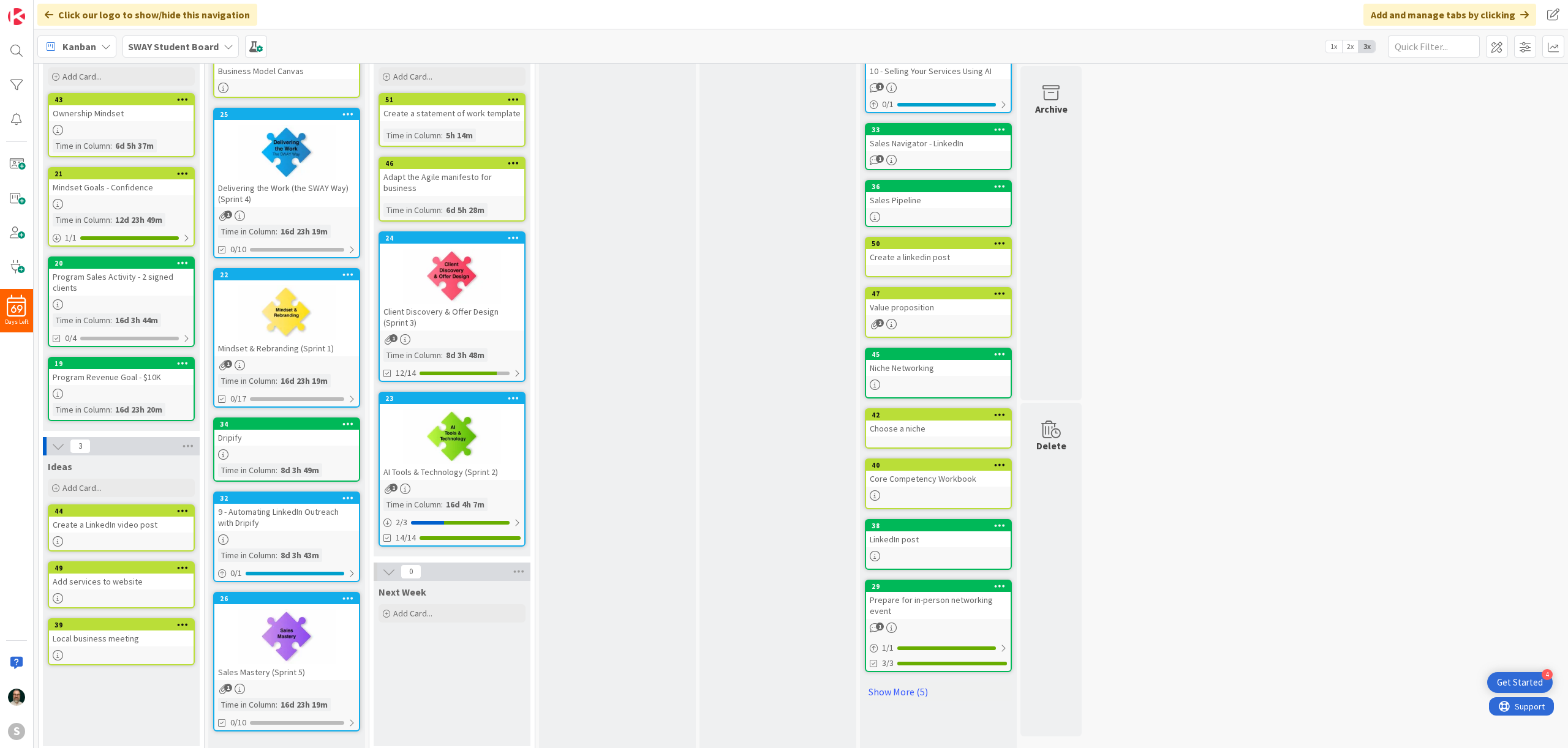 click at bounding box center (452, 436) 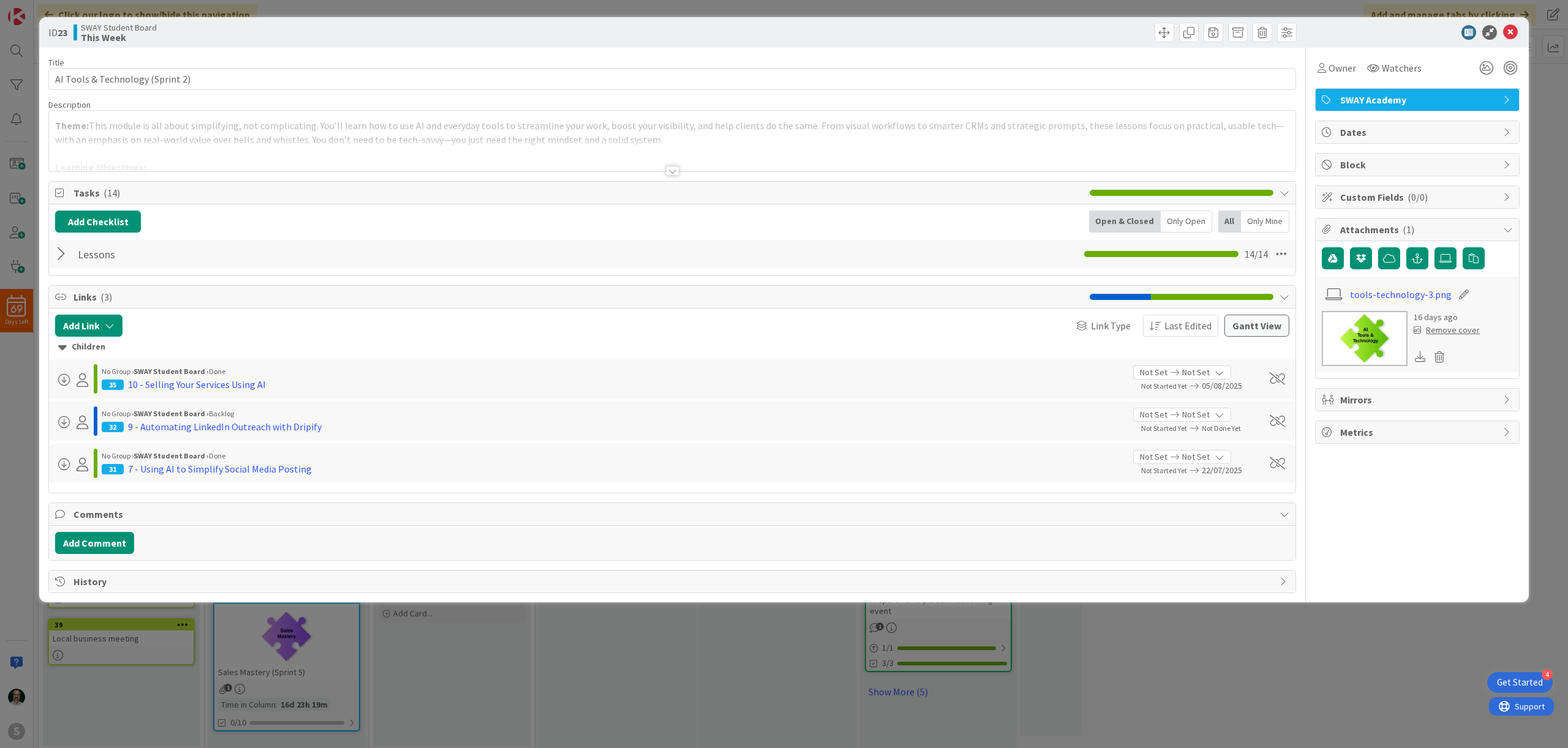 scroll, scrollTop: 0, scrollLeft: 0, axis: both 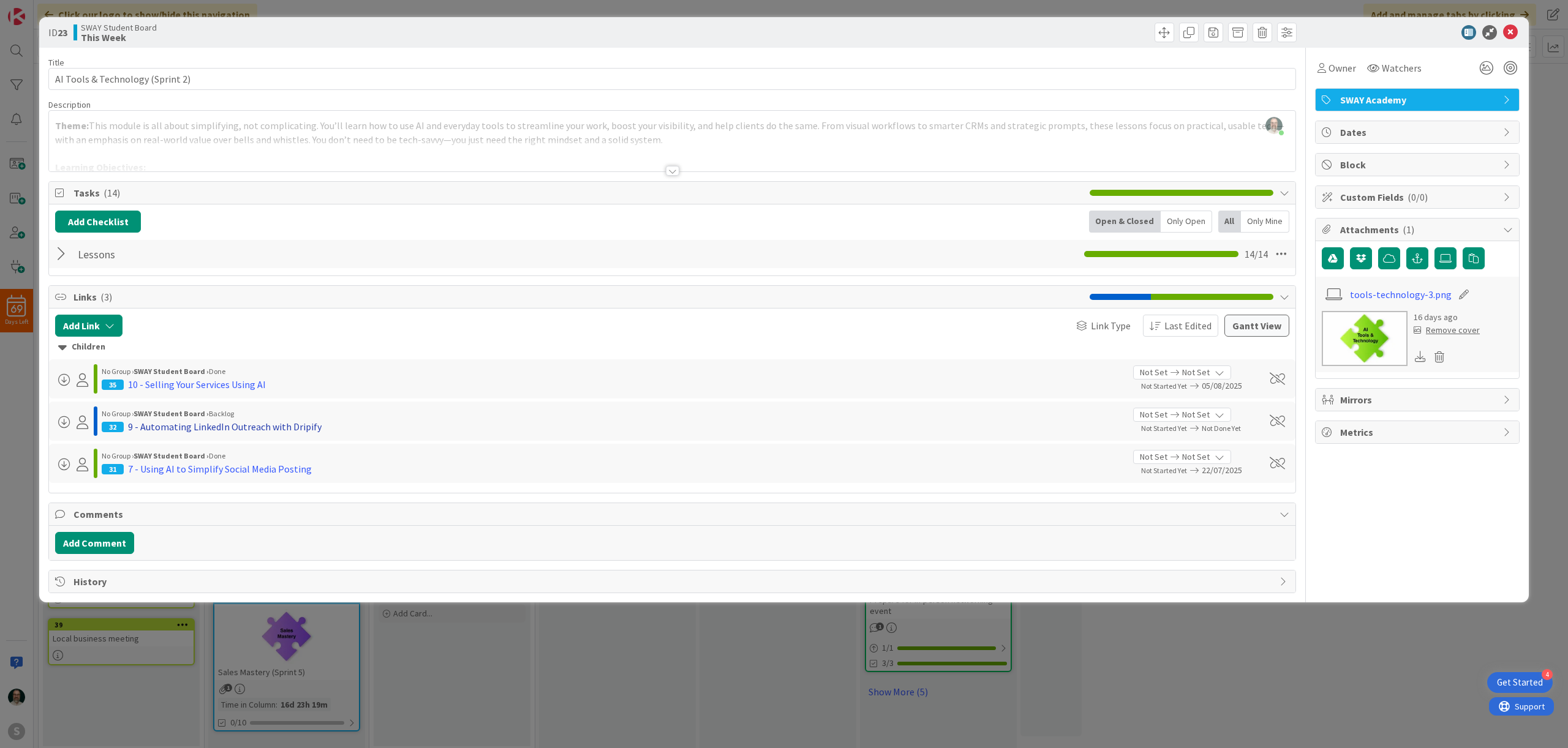 click on "9 - Automating LinkedIn Outreach with Dripify" at bounding box center [225, 427] 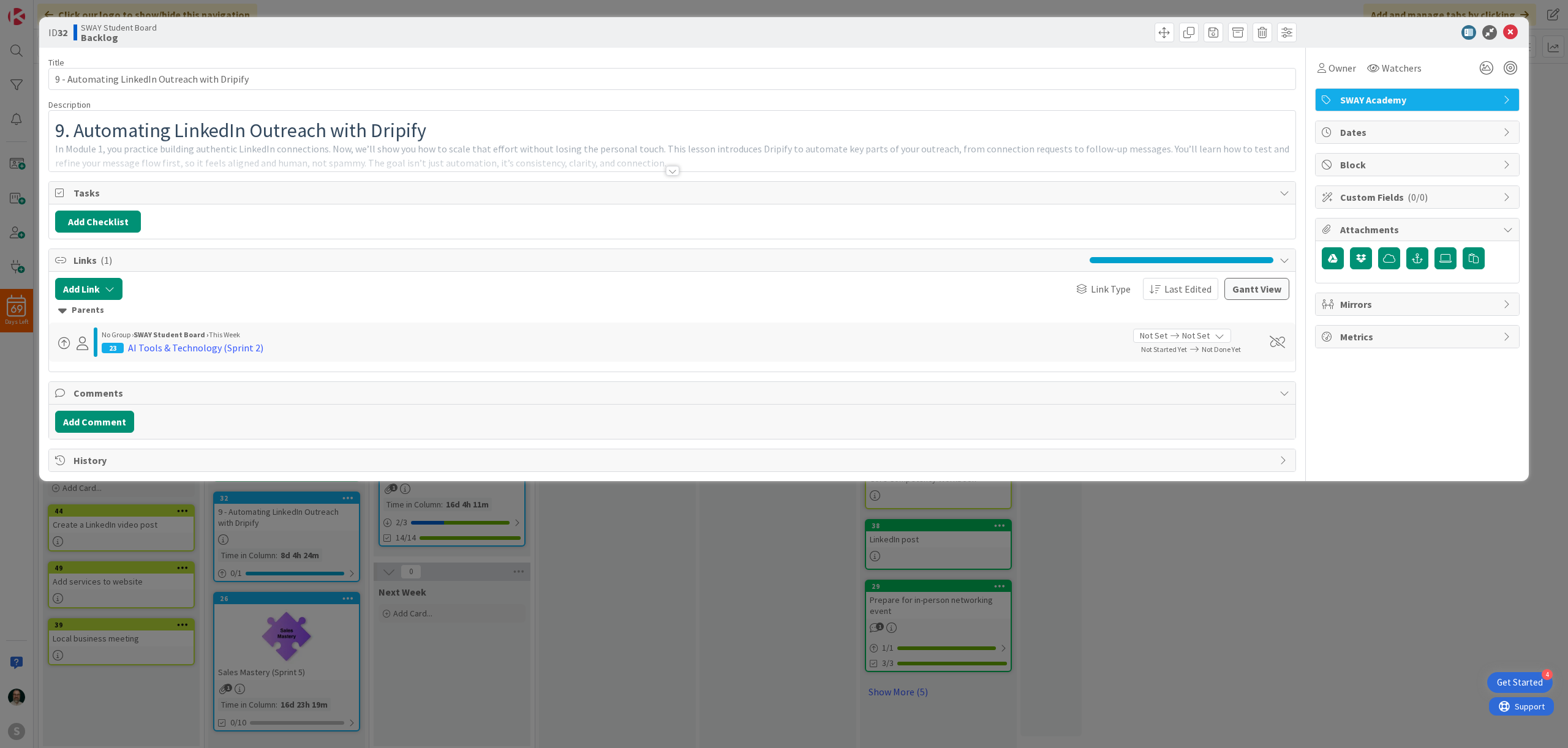 scroll, scrollTop: 0, scrollLeft: 0, axis: both 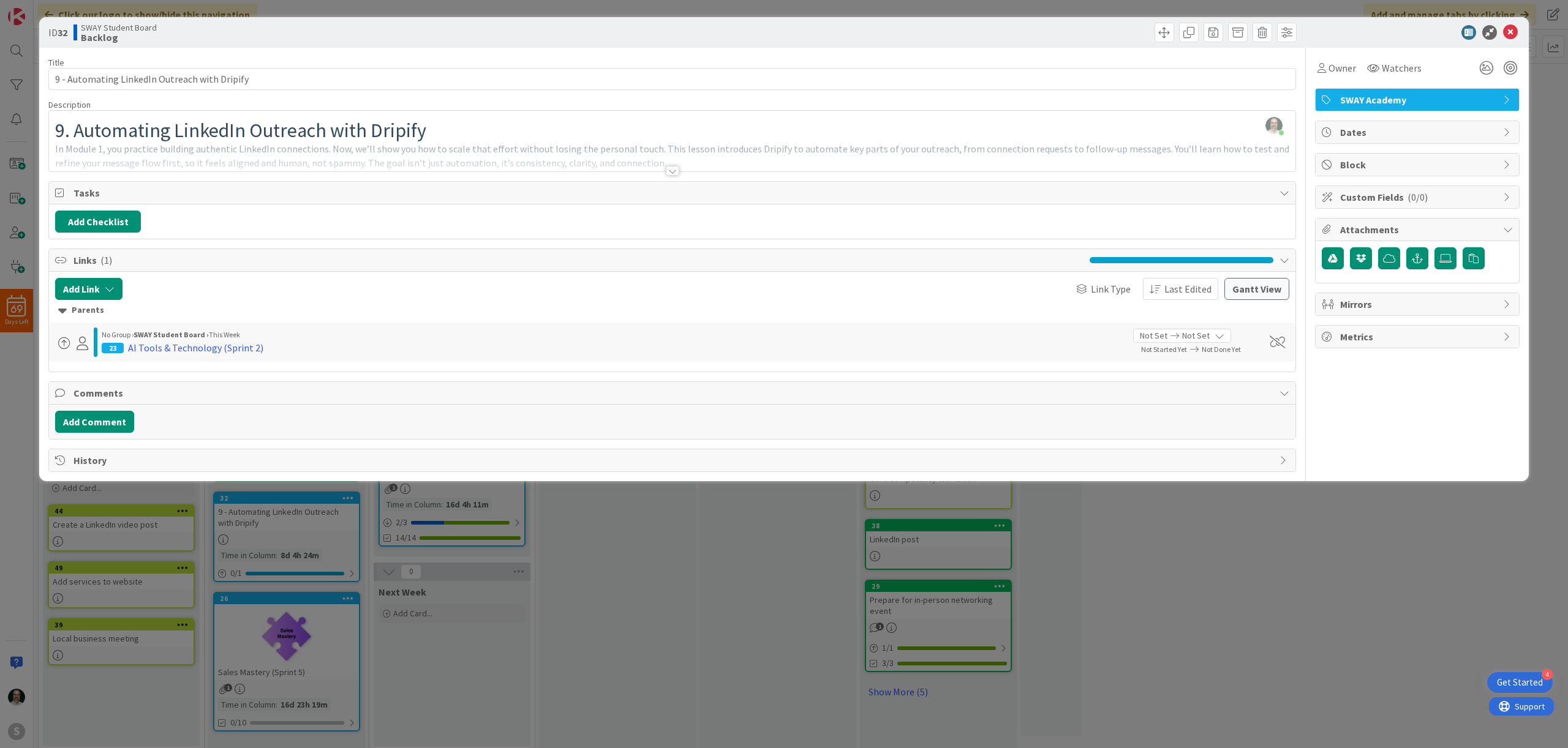 click at bounding box center (673, 171) 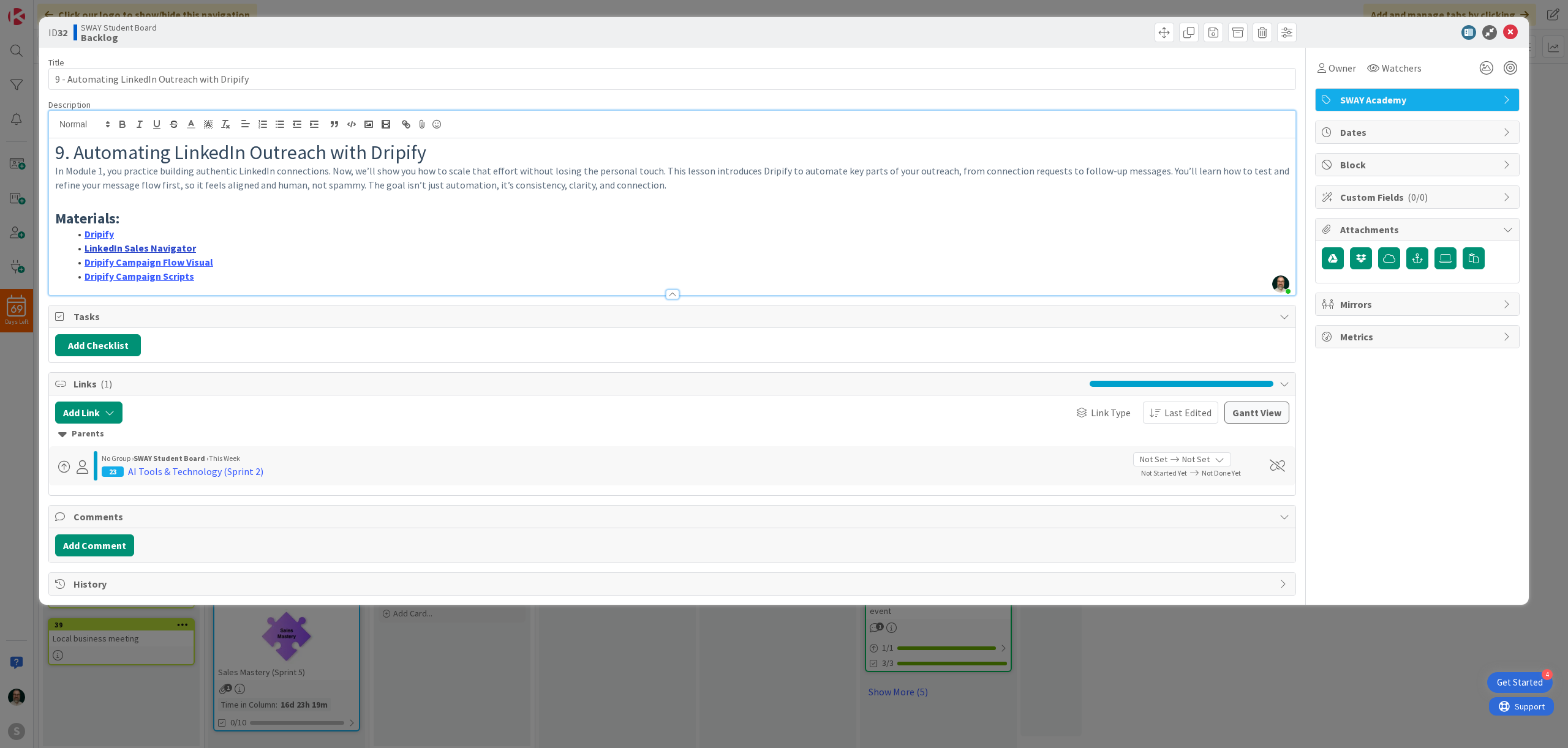 click on "LinkedIn Sales Navigator" at bounding box center (140, 248) 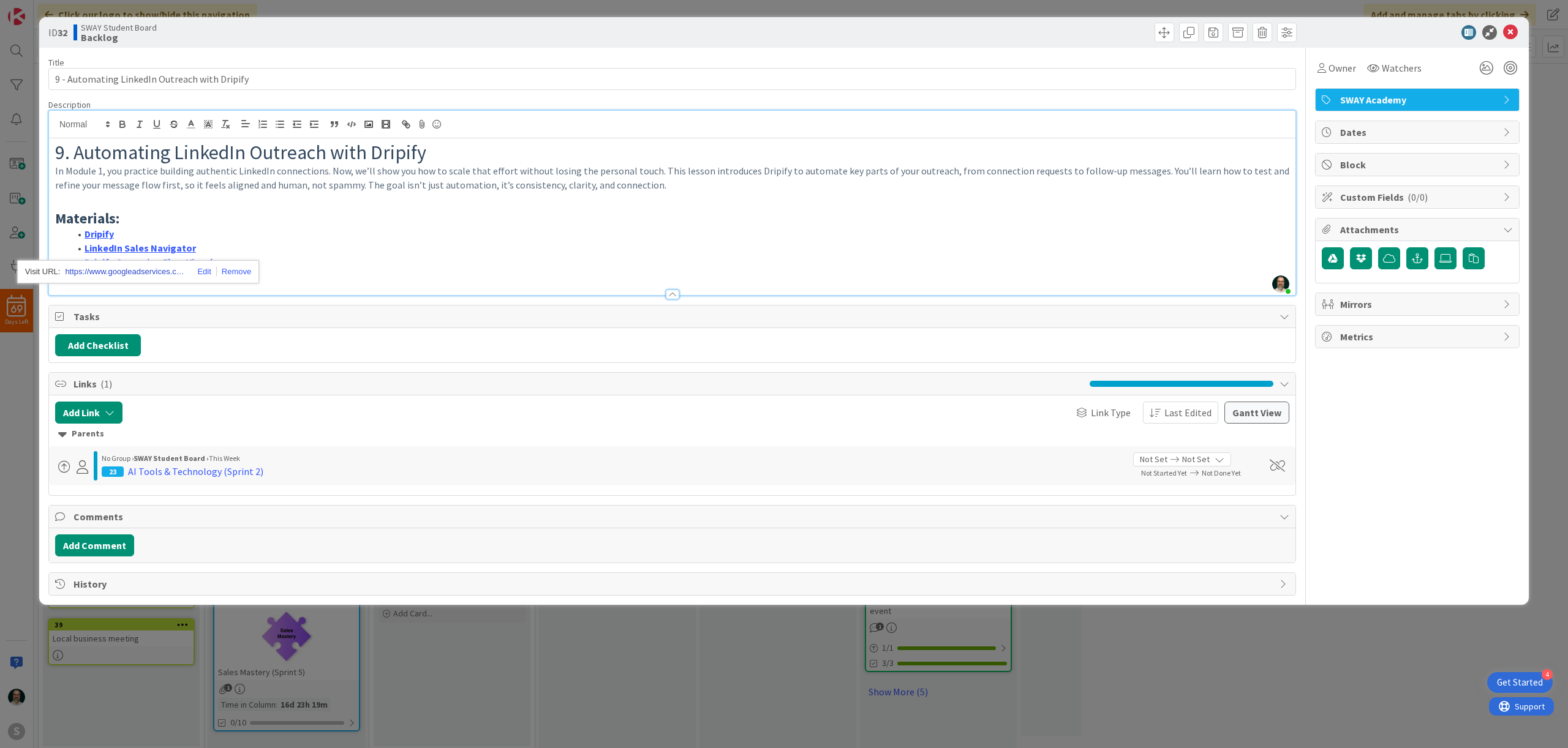 click on "https://www.googleadservices.com/pagead/aclk?sa=L&ai=DChsSEwjv2JHW57qOAxXxm-4BHV4gJpMYACICCAEQABoCZHo&co=1&ase=2&gclid=Cj0KCQjwss3DBhC3ARIsALdgYxMqHSiym3BzXBzWpcU9GsE9C-Buwx2MVgkL6ObmR8eKmST6OZ-3dfUaAqiAEALw_wcB&ei=RSl0aLHYKYHfkPIP1srj2Q8&ohost=www.google.com&cid=CAESVuD2WPJhfCJtRh9GwkVUY0m9Xj1OZx-KN4EUQuHugAH2KErpy1mA-2nfYJ-ahBJJ84AsTfbsHsA1dHFN0l4rXLHJ5ULc09XoNmgFFN2UuWdps4XP7b50&category=acrcp_v1_45&sig=AOD64_0hiaTk3T_jqbGbmCnzm7MZdHbJow&q&sqi=2&nis=4&adurl&ved=2ahUKEwjxjo7W57qOAxWBL0QIHVblOPsQ0Qx6BAgLEAE" at bounding box center (126, 272) 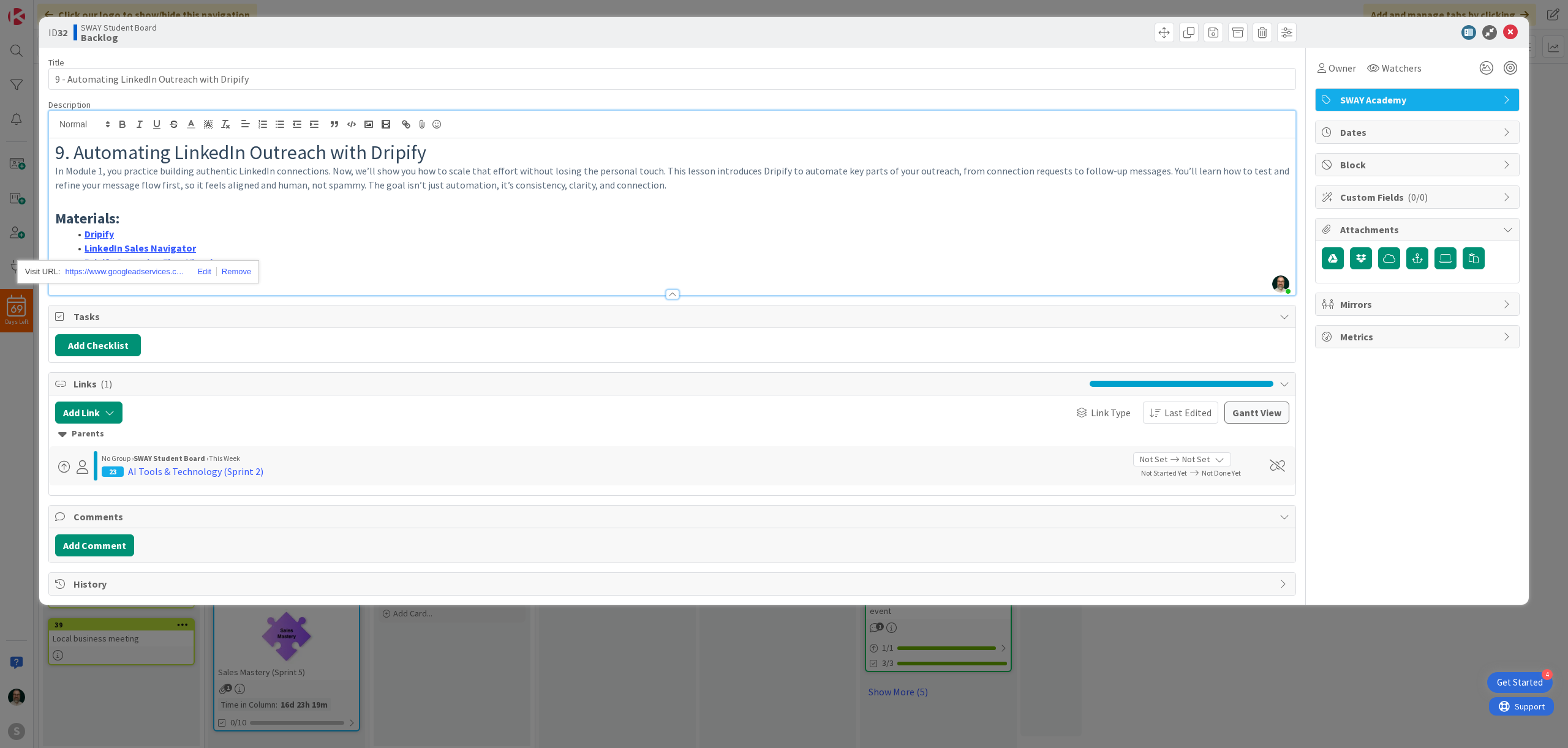 click on "Dripify Campaign Flow Visual" at bounding box center [679, 262] 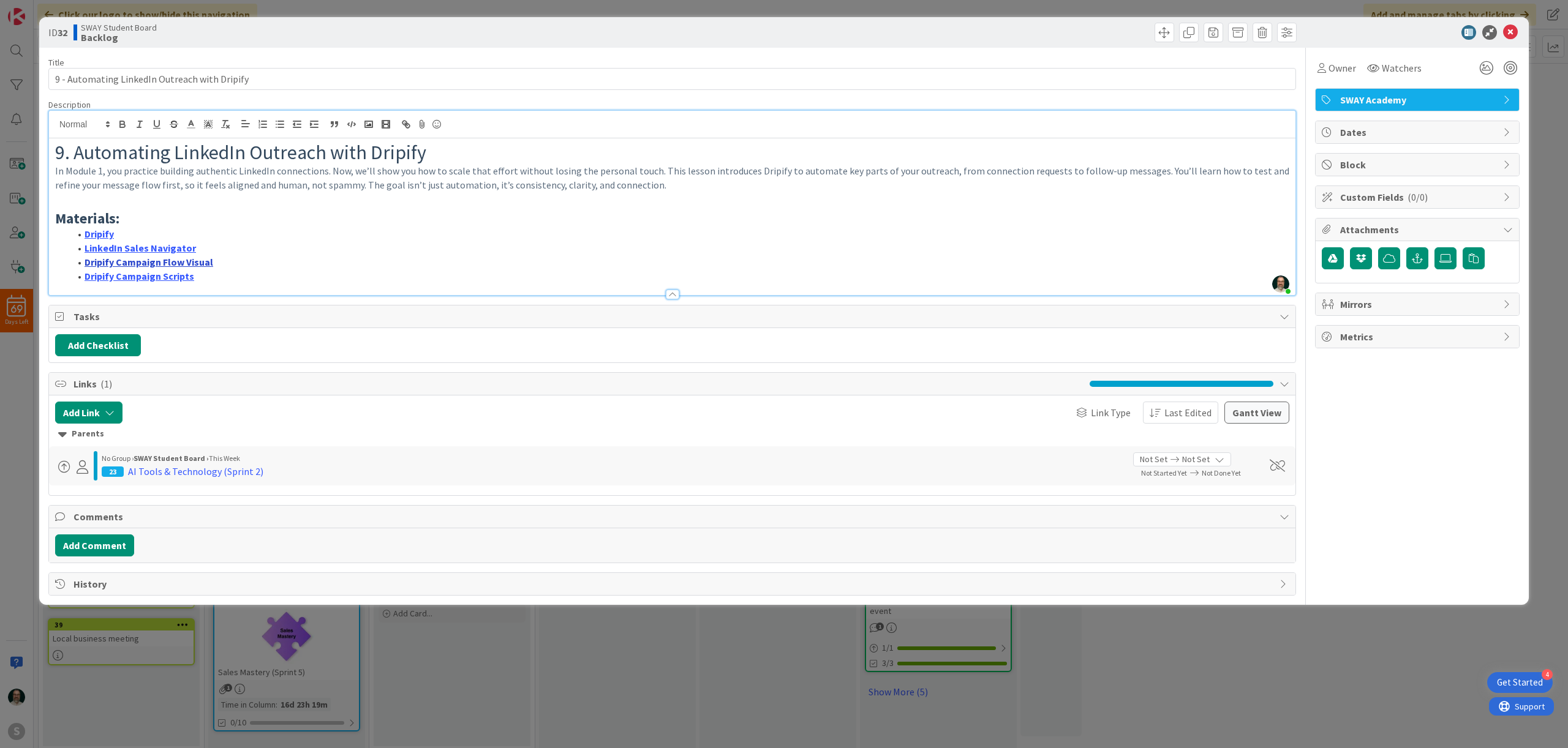 click on "Dripify Campaign Flow Visual" at bounding box center (149, 262) 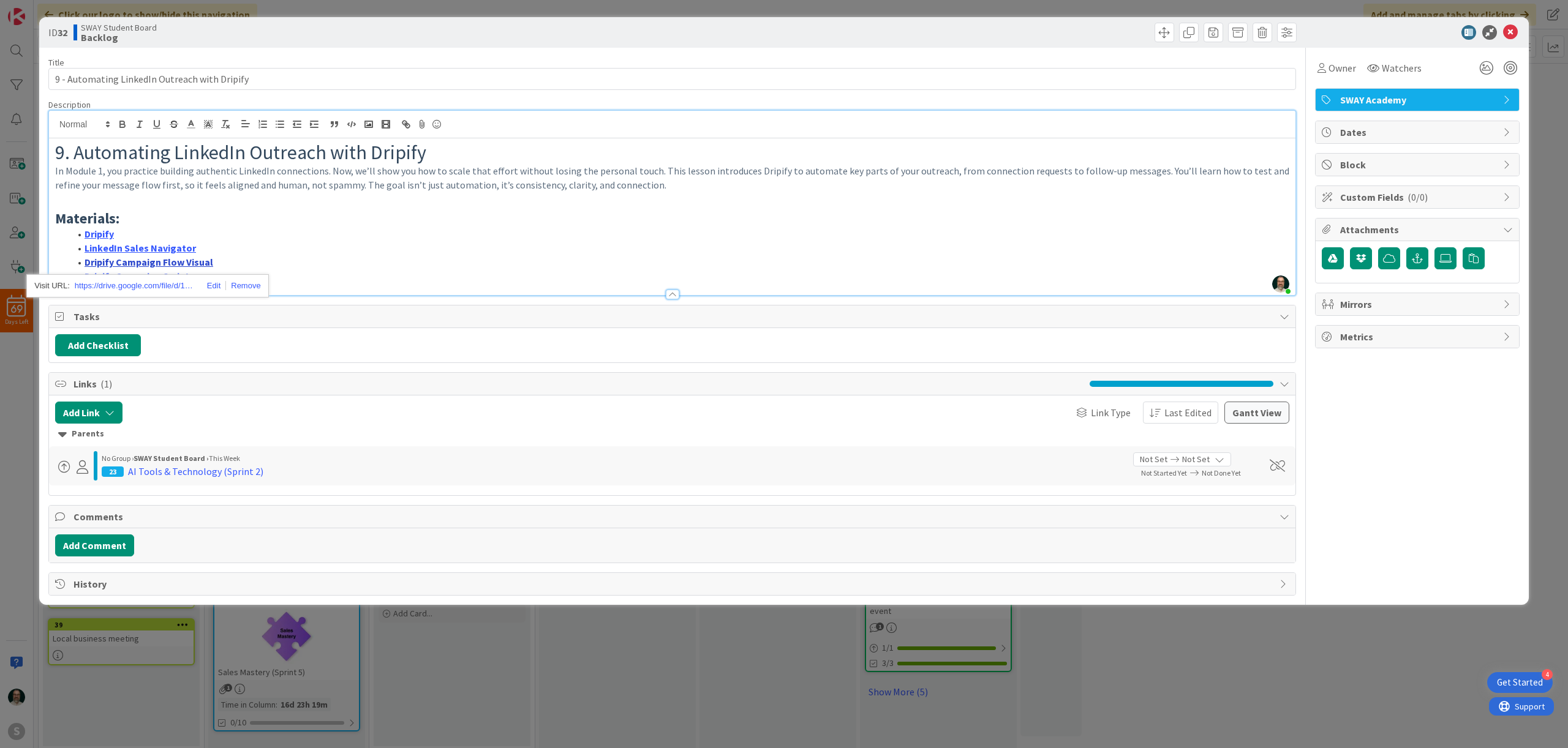 click on "Dripify Campaign Flow Visual" at bounding box center (149, 262) 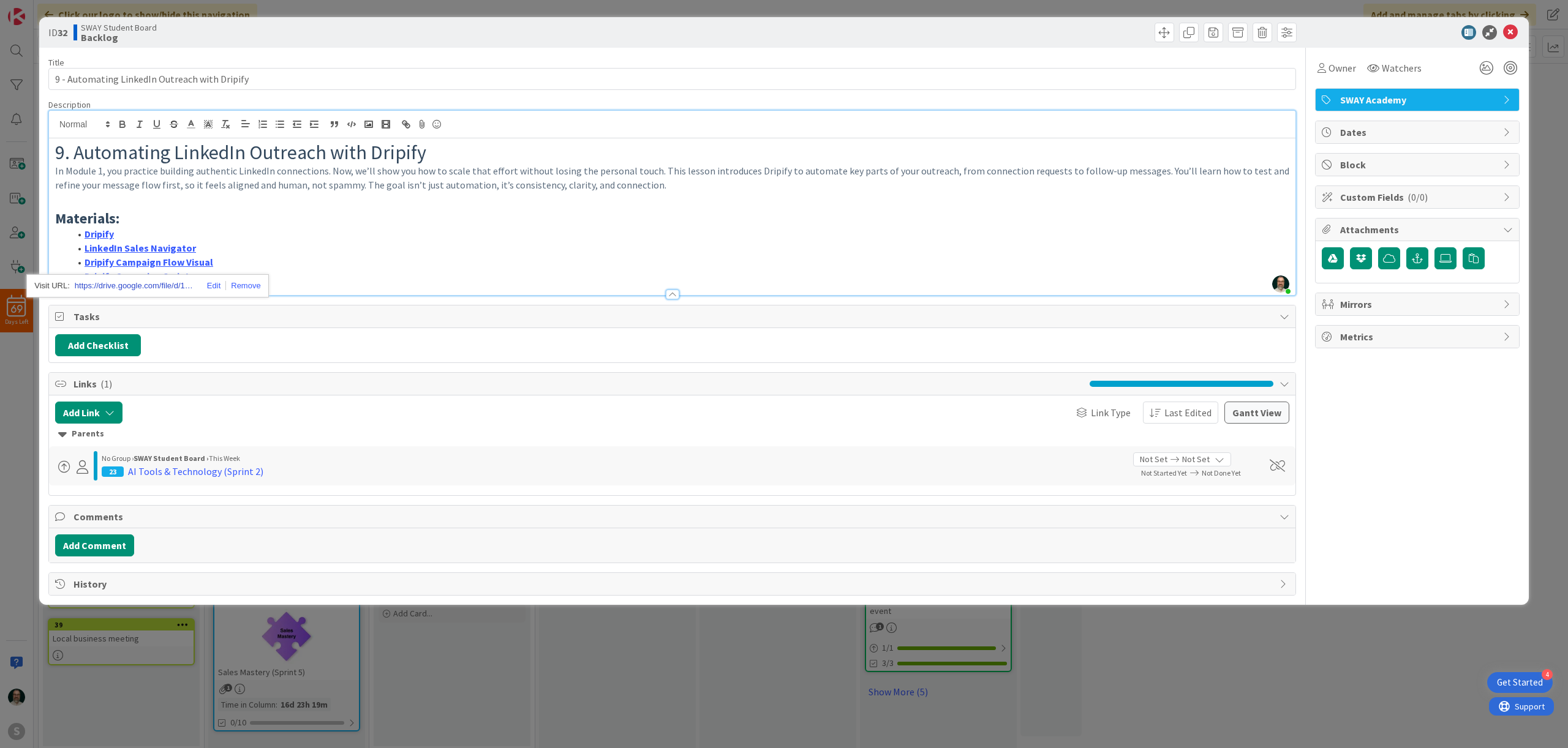 click on "https://drive.google.com/file/d/1nf9nNdyUYiep3-yl0IBy0xZ5dUZdtbuR/view?usp=sharing" at bounding box center (136, 286) 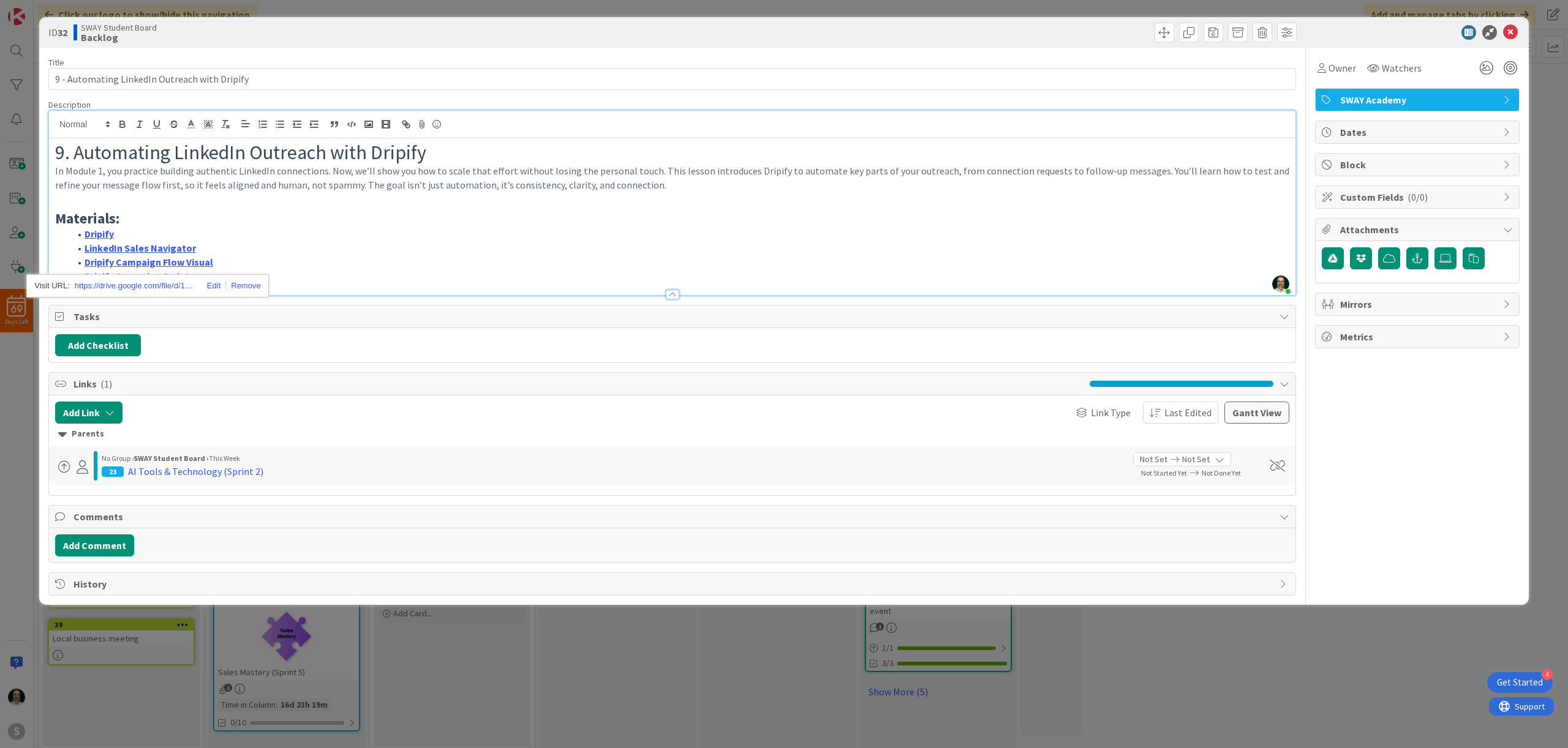 click on "Dripify" at bounding box center (679, 234) 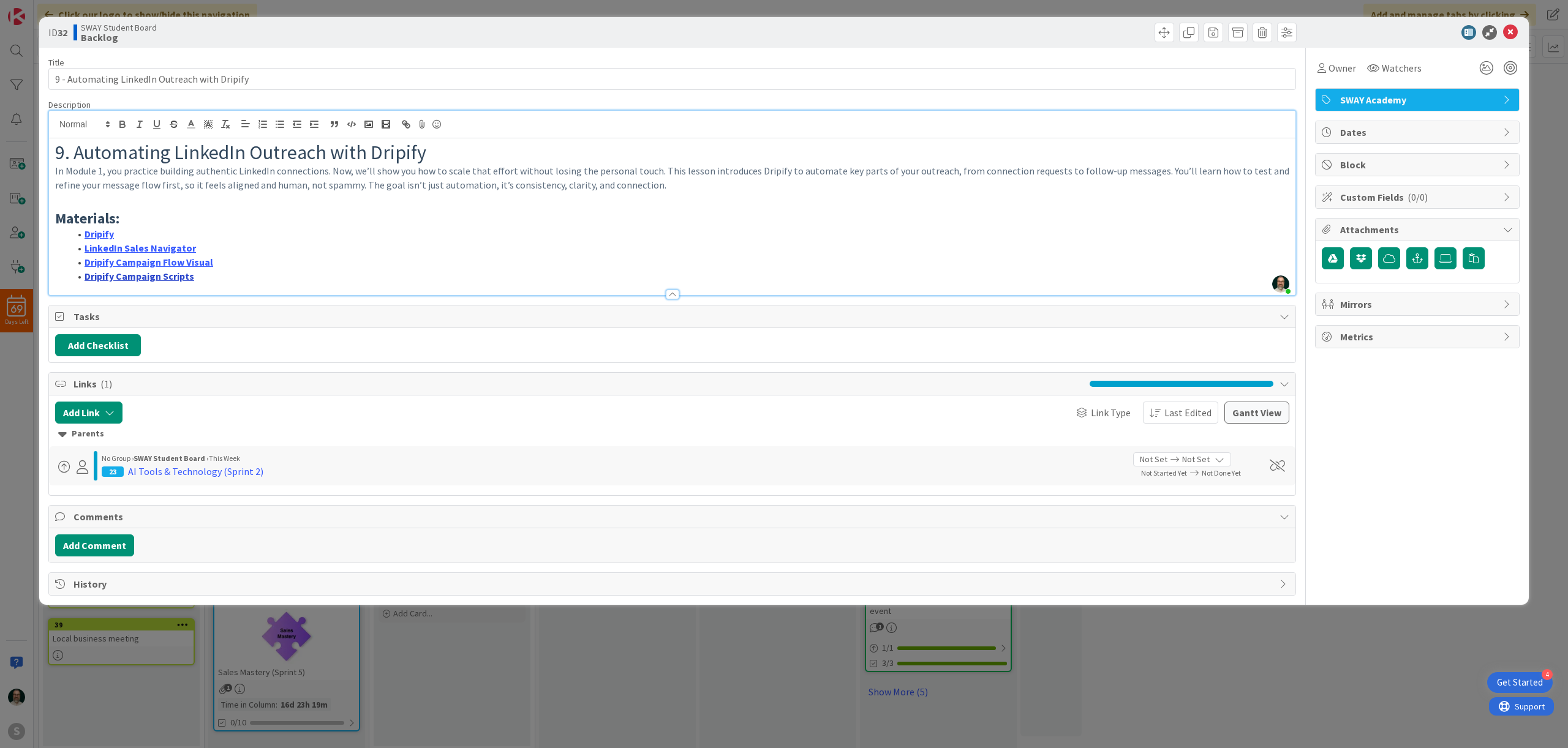 click on "Dripify Campaign Scripts" at bounding box center [139, 276] 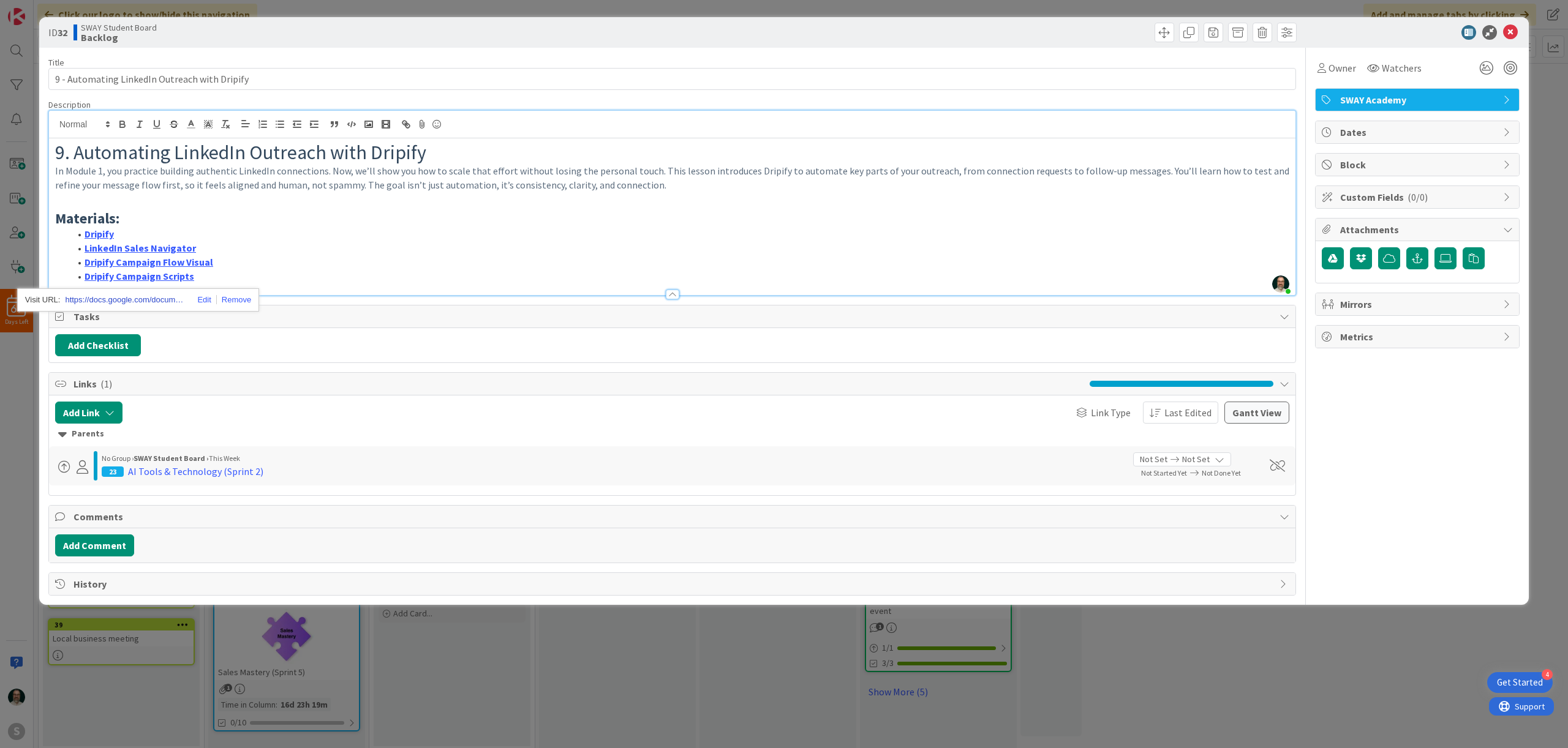 click on "https://docs.google.com/document/d/1dAcWYMnDGZumXvzBIndrgX0RYu8gXP_iOZcSFOpHeyw/edit?usp=sharing" at bounding box center (126, 300) 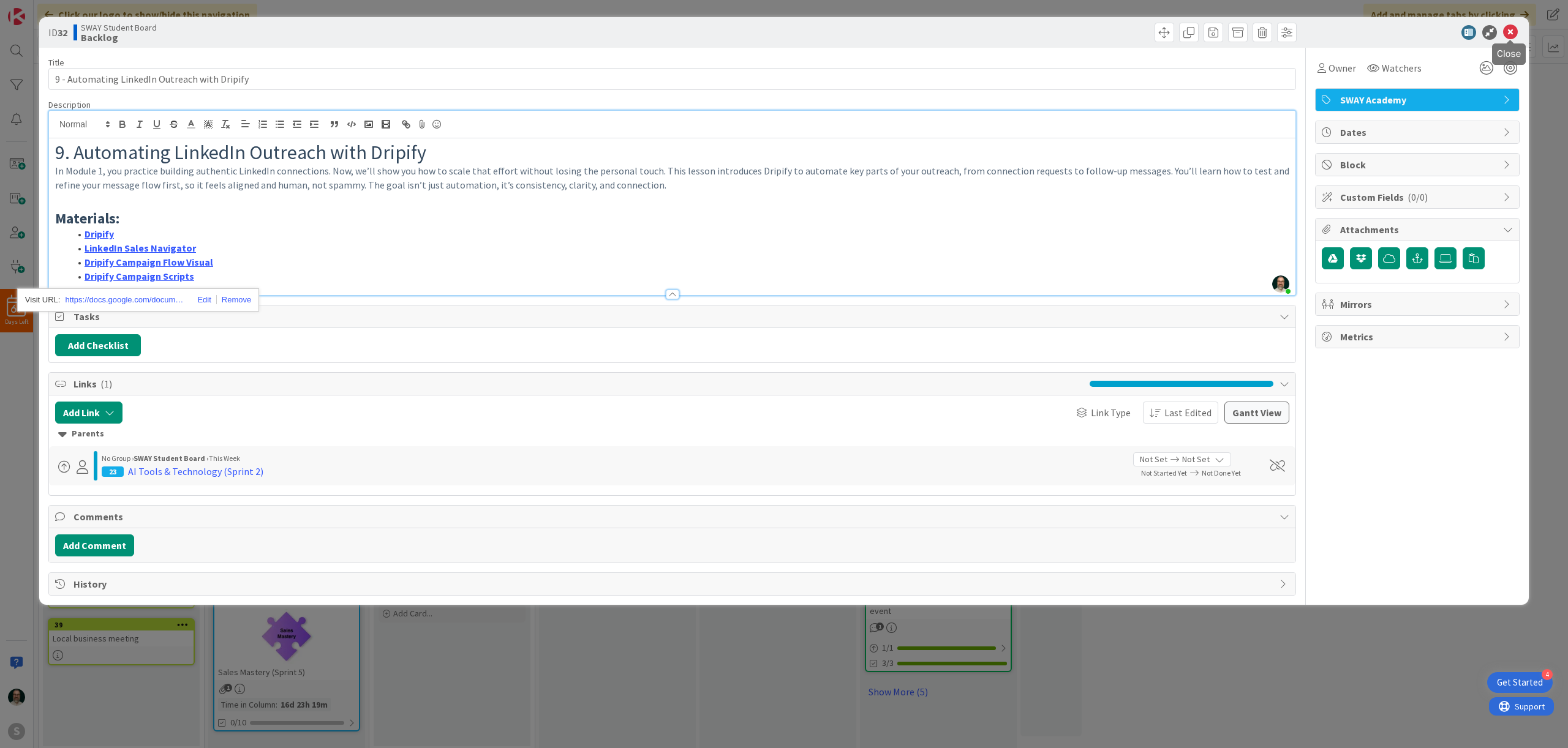click at bounding box center (1510, 32) 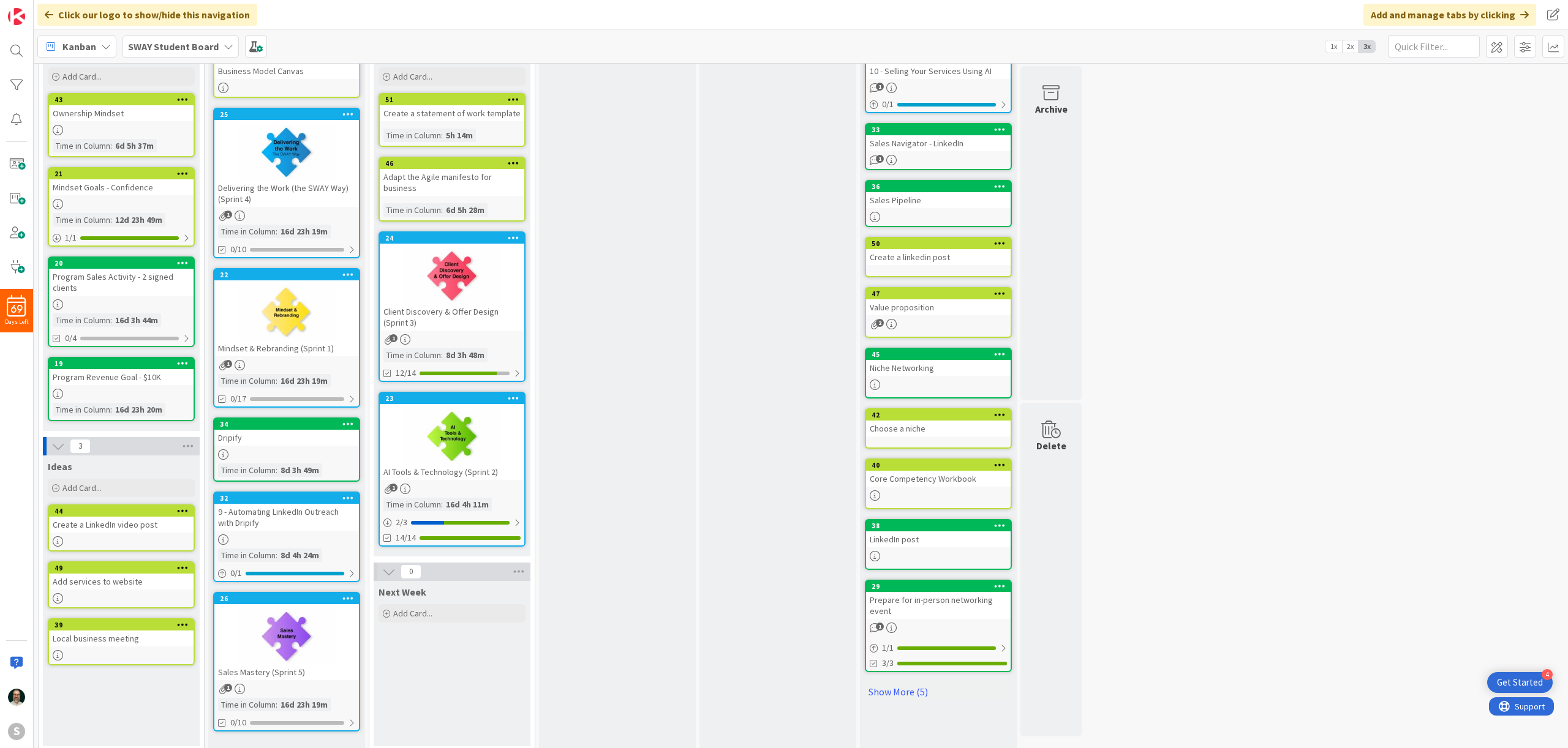 scroll, scrollTop: 0, scrollLeft: 0, axis: both 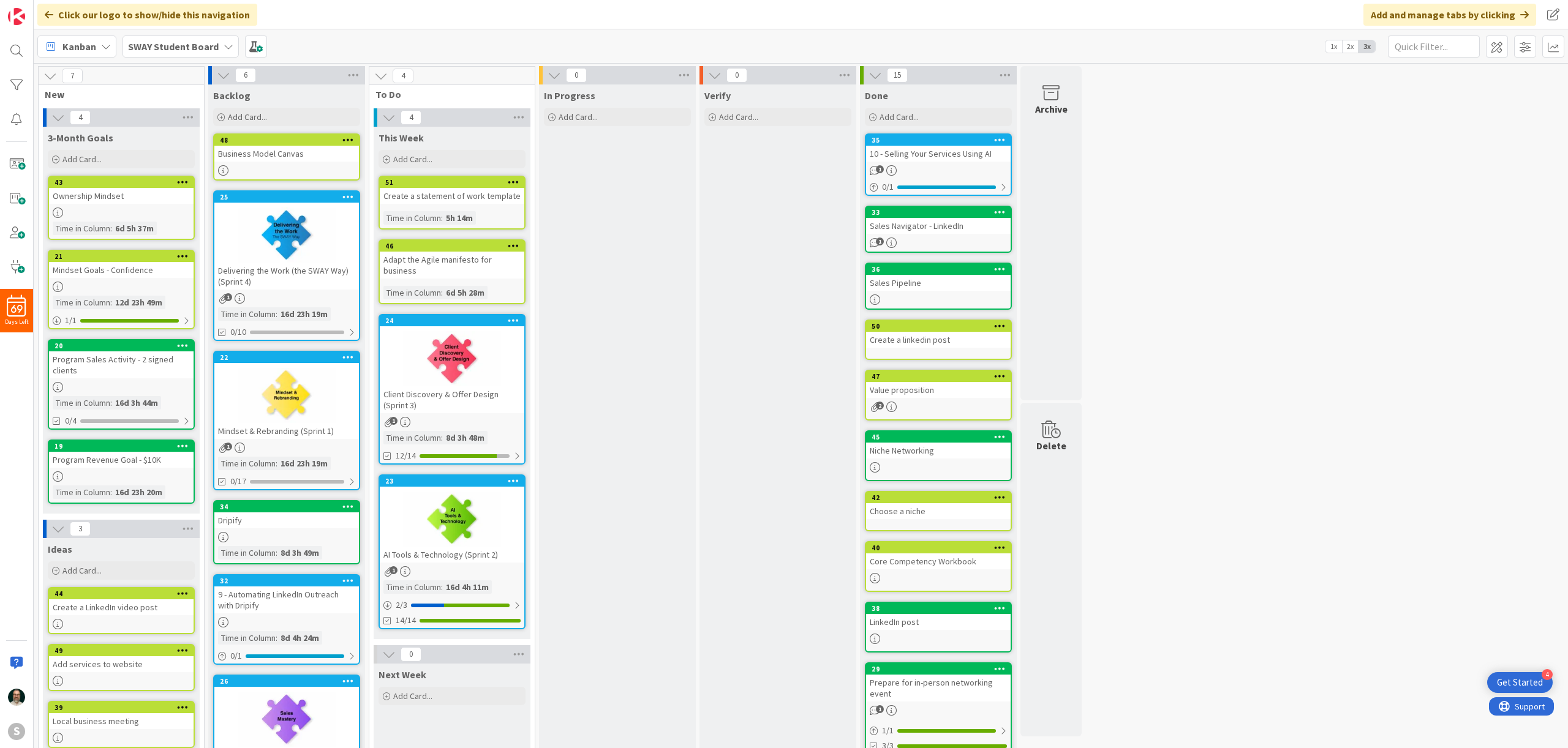 click at bounding box center (452, 359) 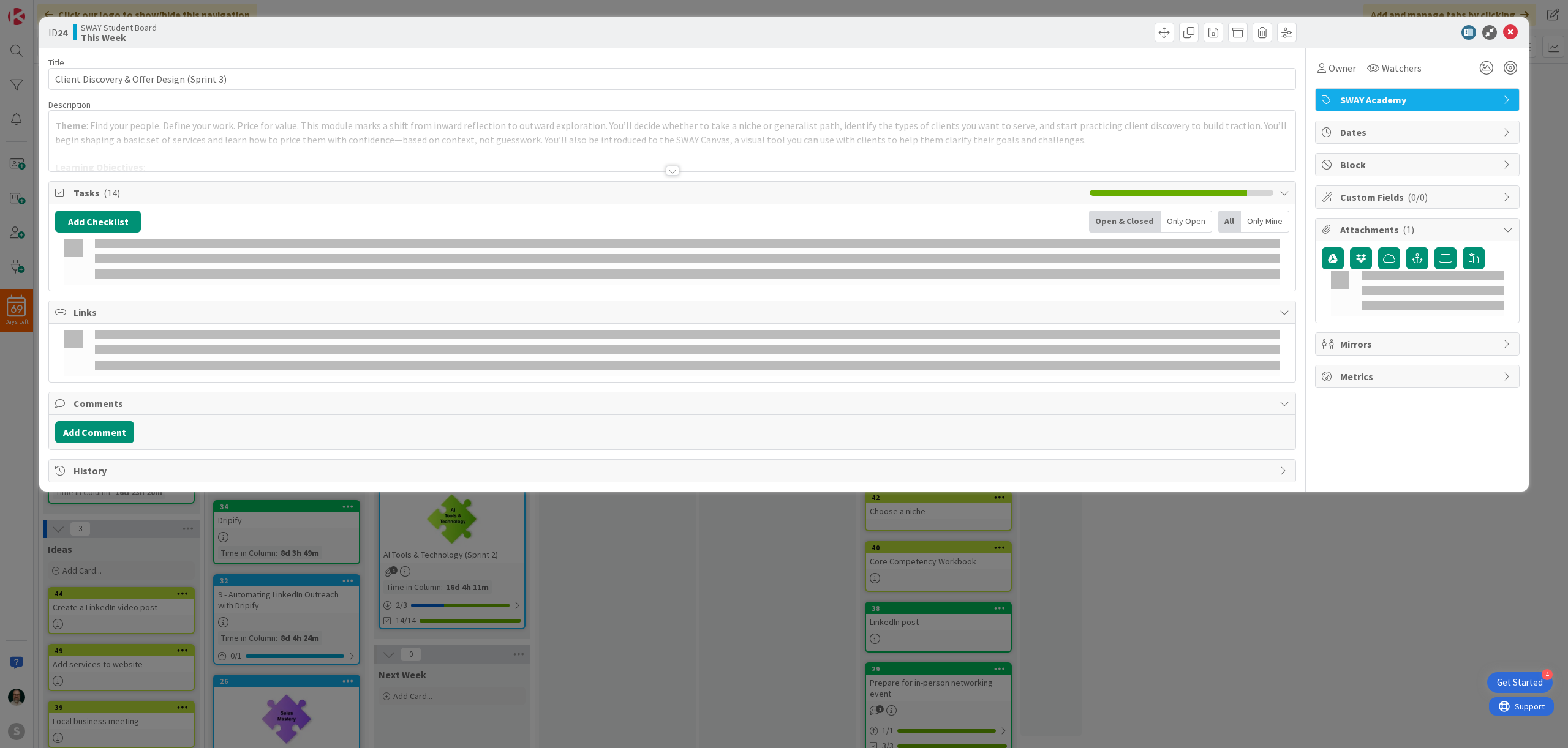 scroll, scrollTop: 0, scrollLeft: 0, axis: both 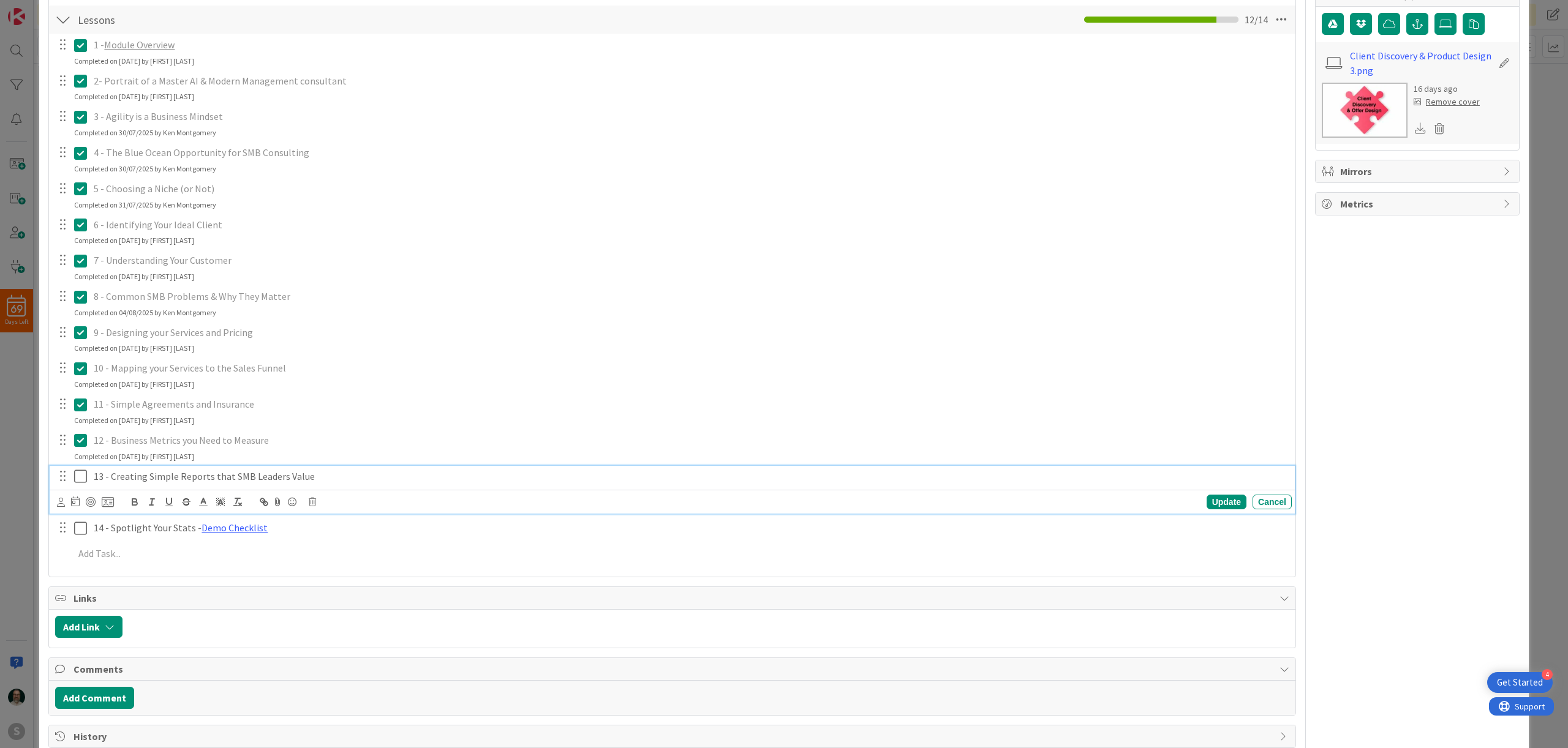 click at bounding box center (83, 476) 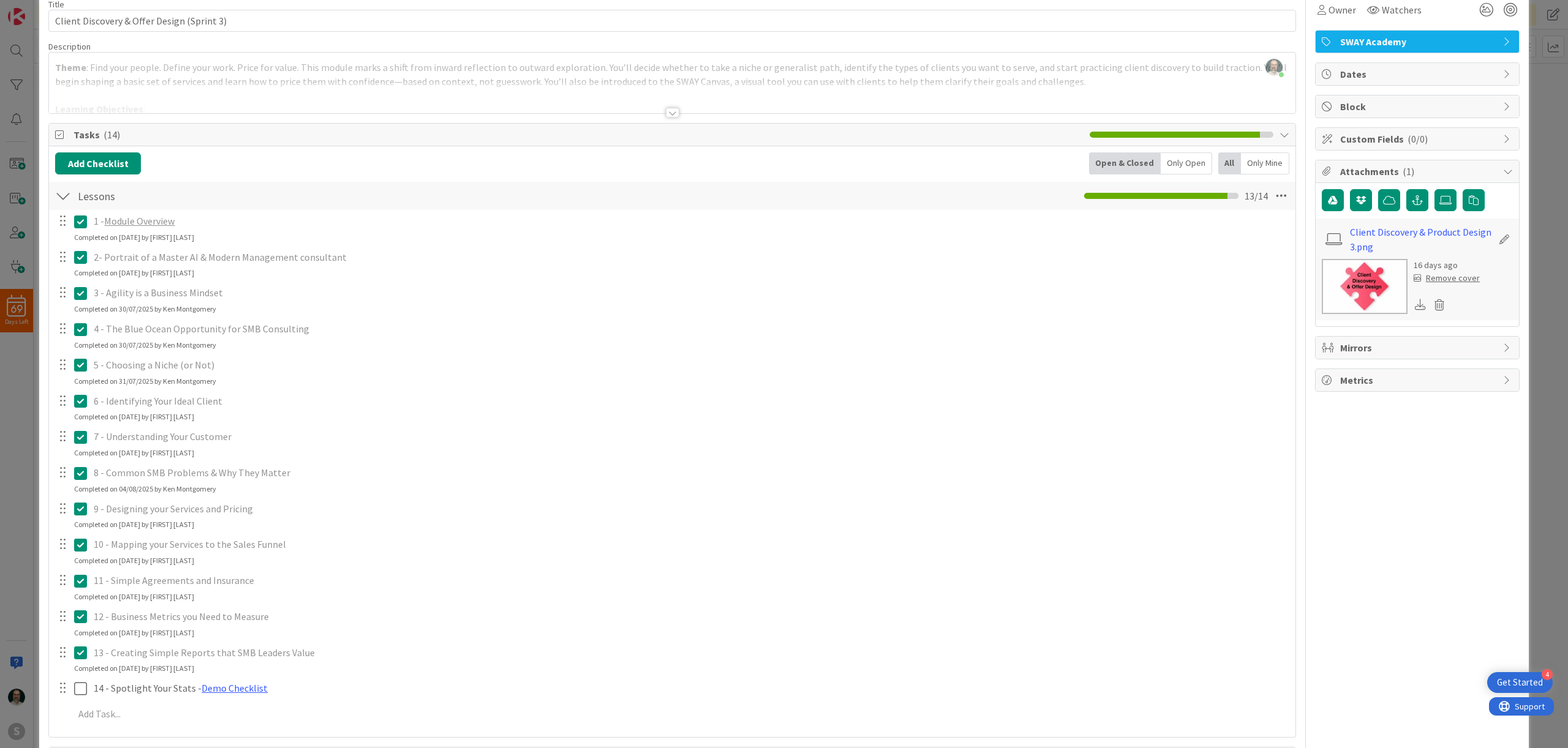 scroll, scrollTop: 0, scrollLeft: 0, axis: both 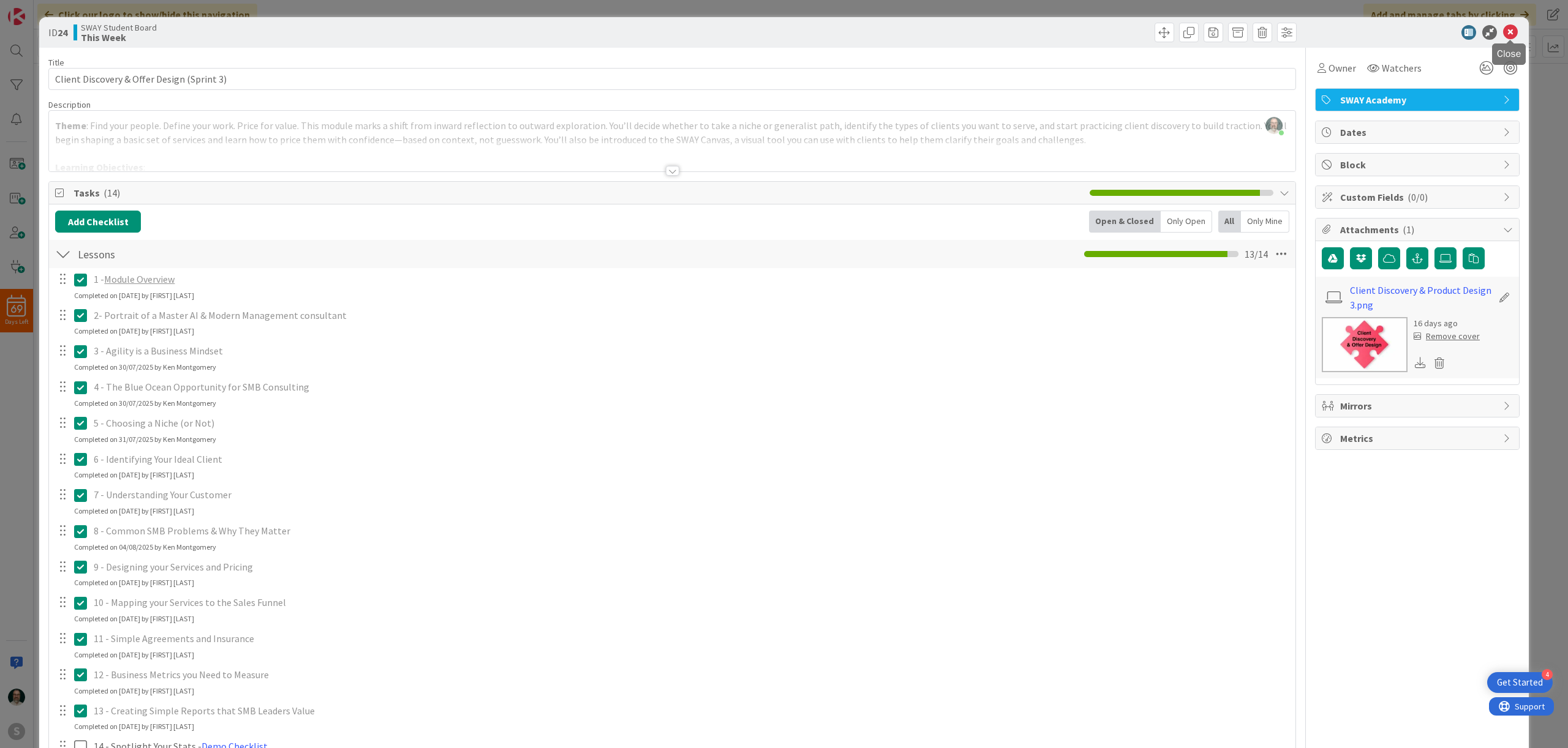 click at bounding box center (1510, 32) 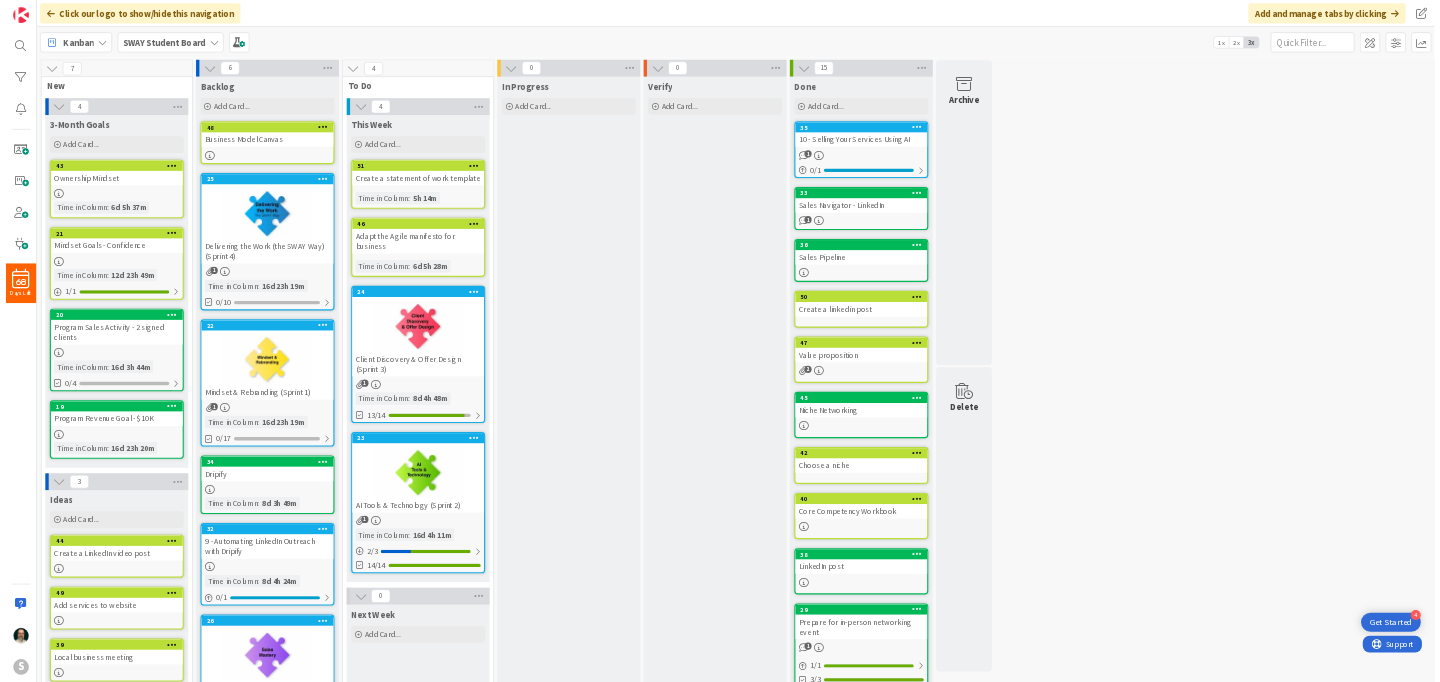 scroll, scrollTop: 0, scrollLeft: 0, axis: both 